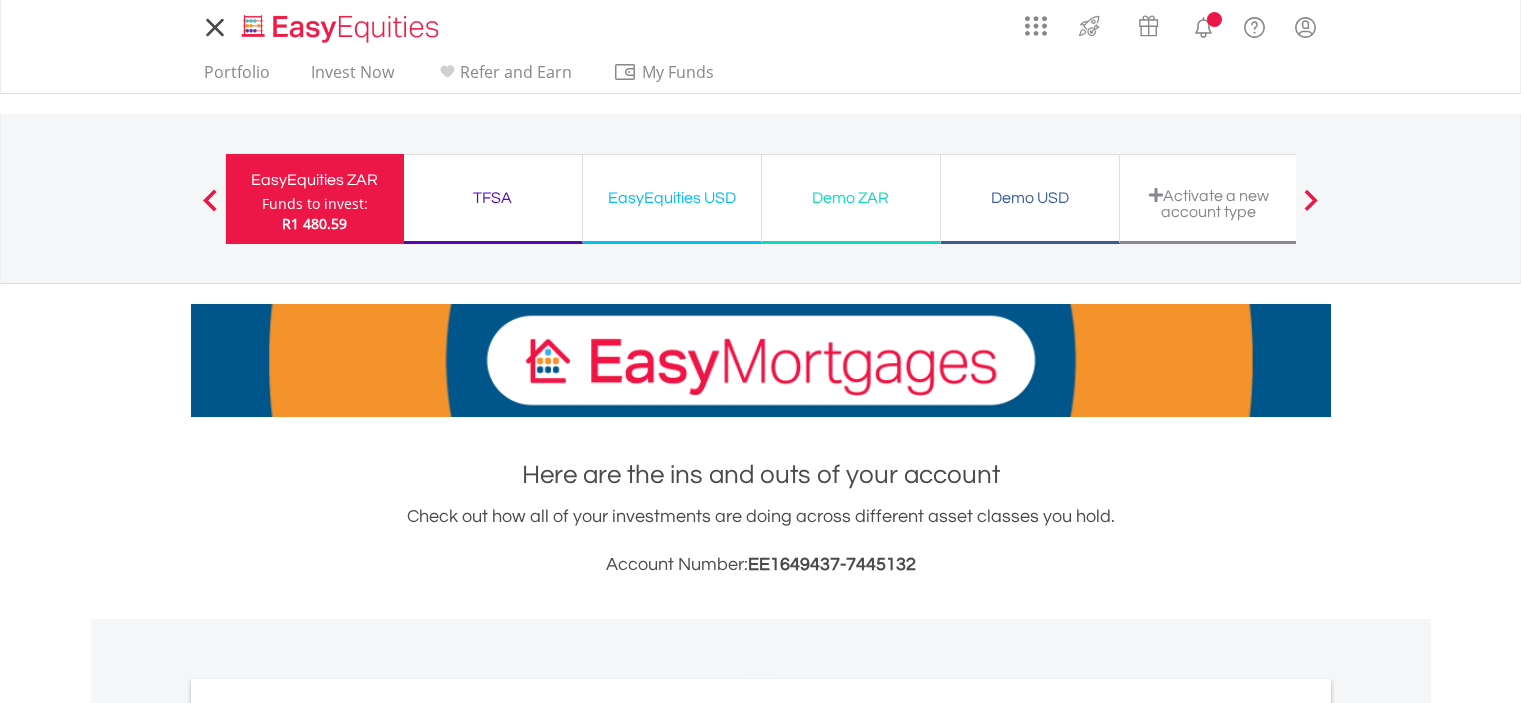 scroll, scrollTop: 0, scrollLeft: 0, axis: both 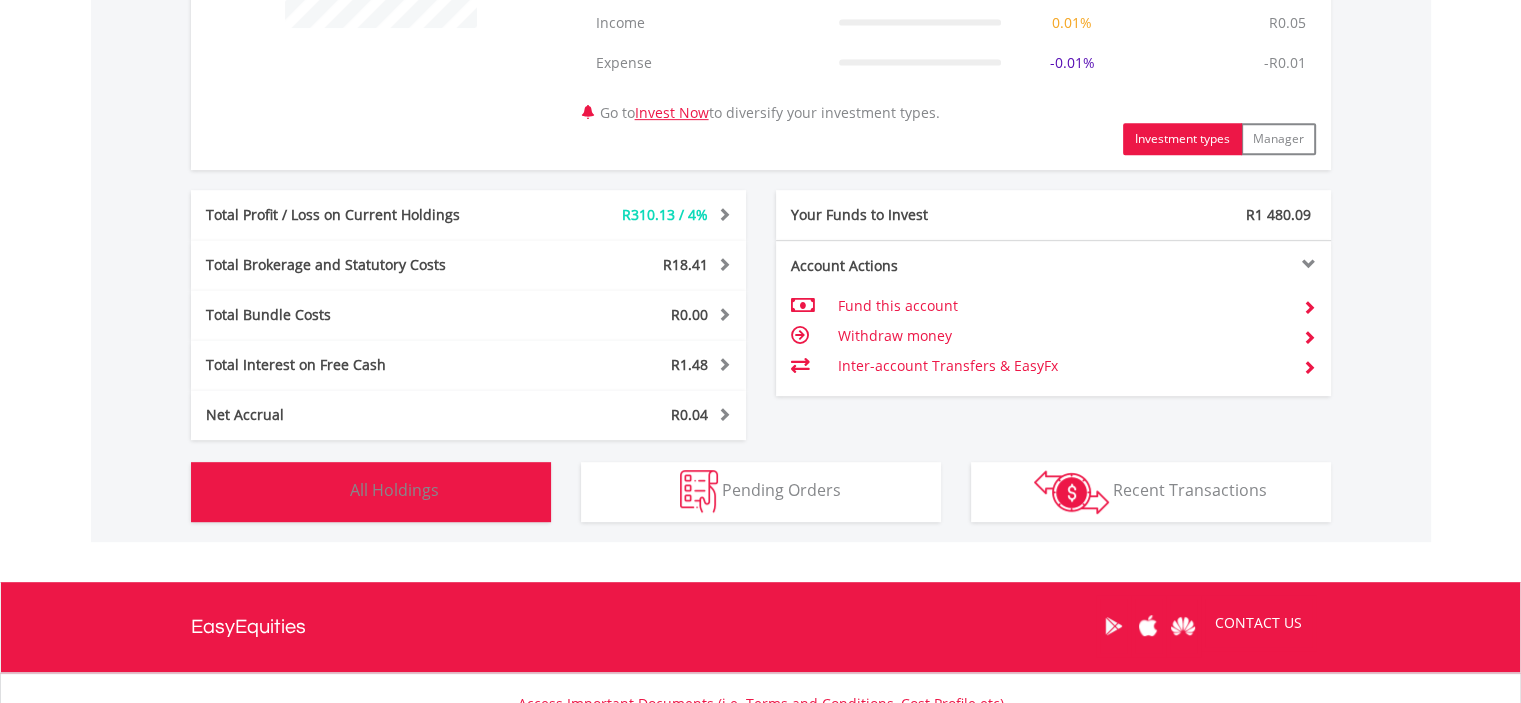 click on "Holdings
All Holdings" at bounding box center (371, 492) 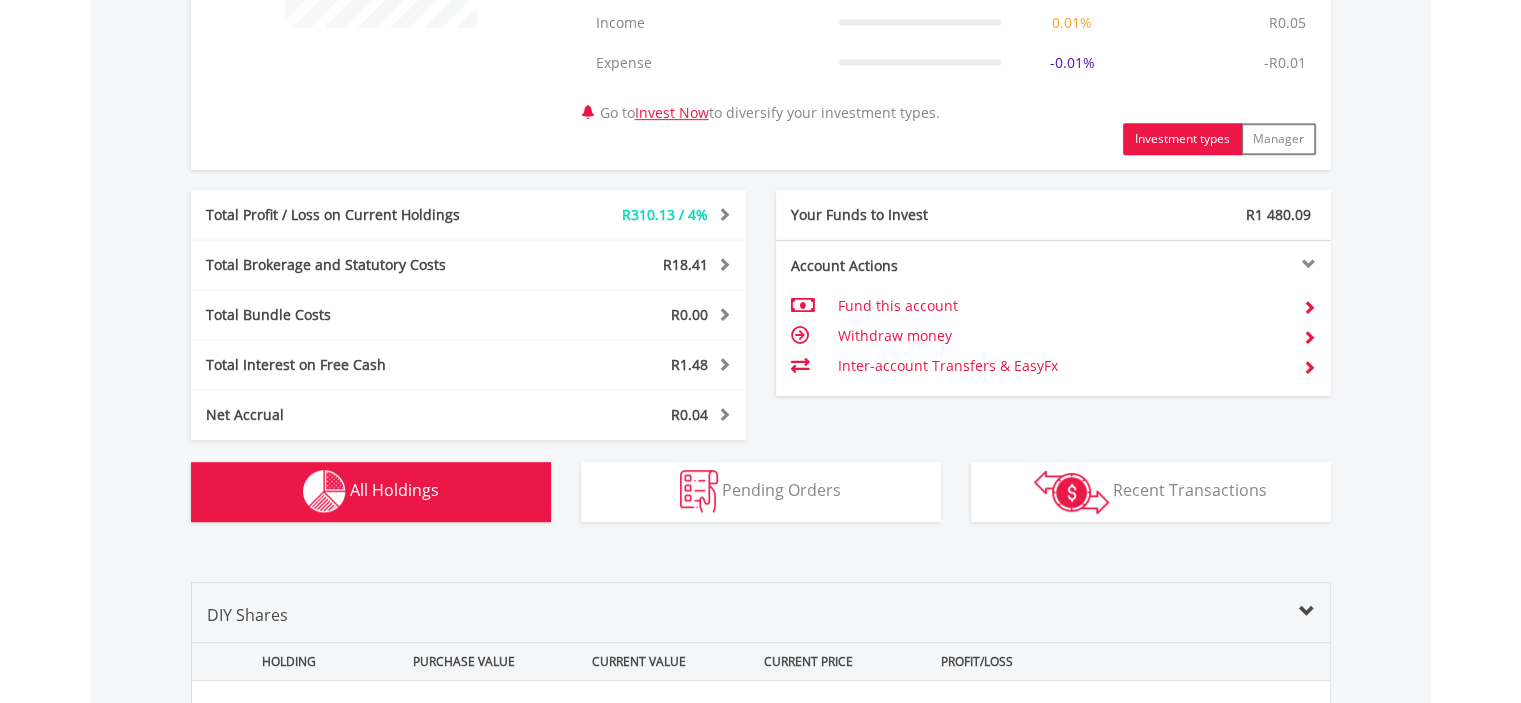 scroll, scrollTop: 1521, scrollLeft: 0, axis: vertical 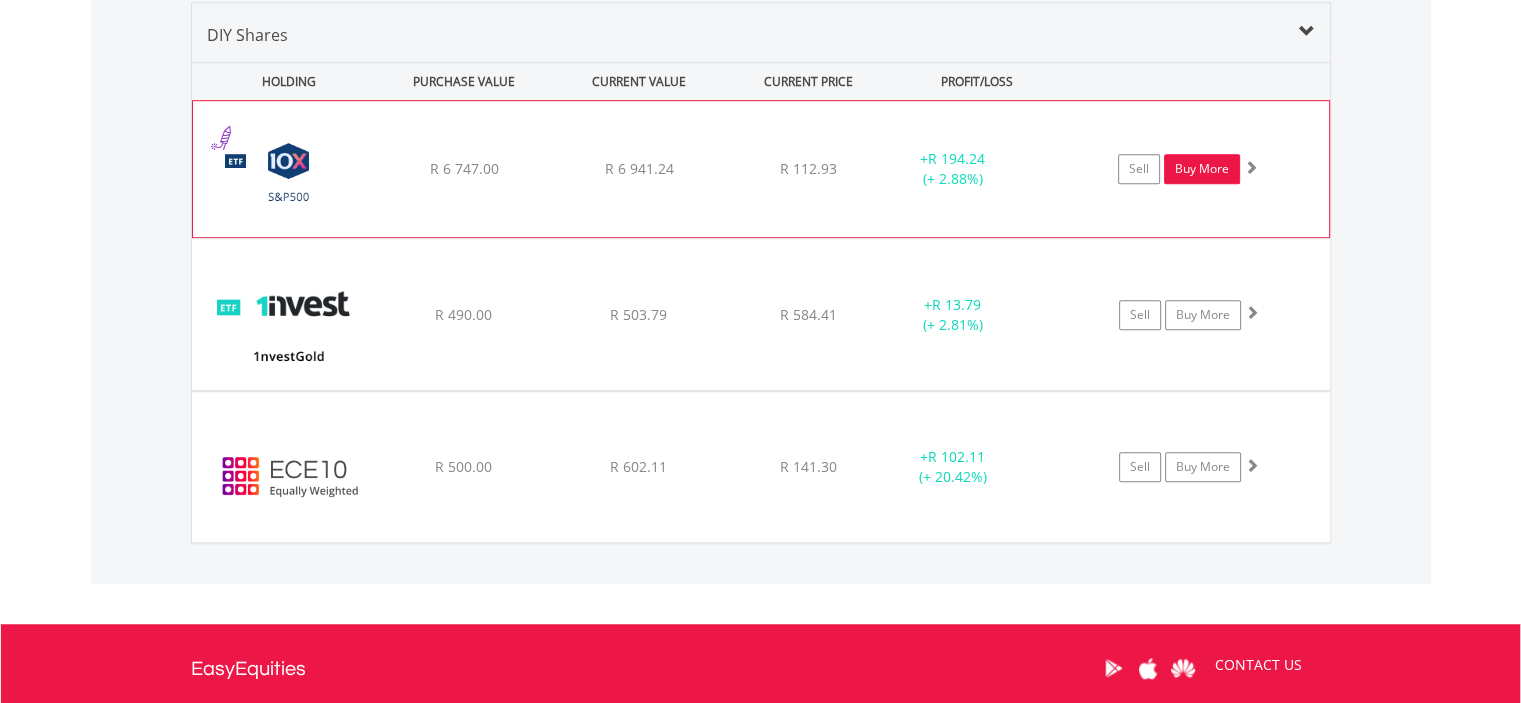 click on "Buy More" at bounding box center (1202, 169) 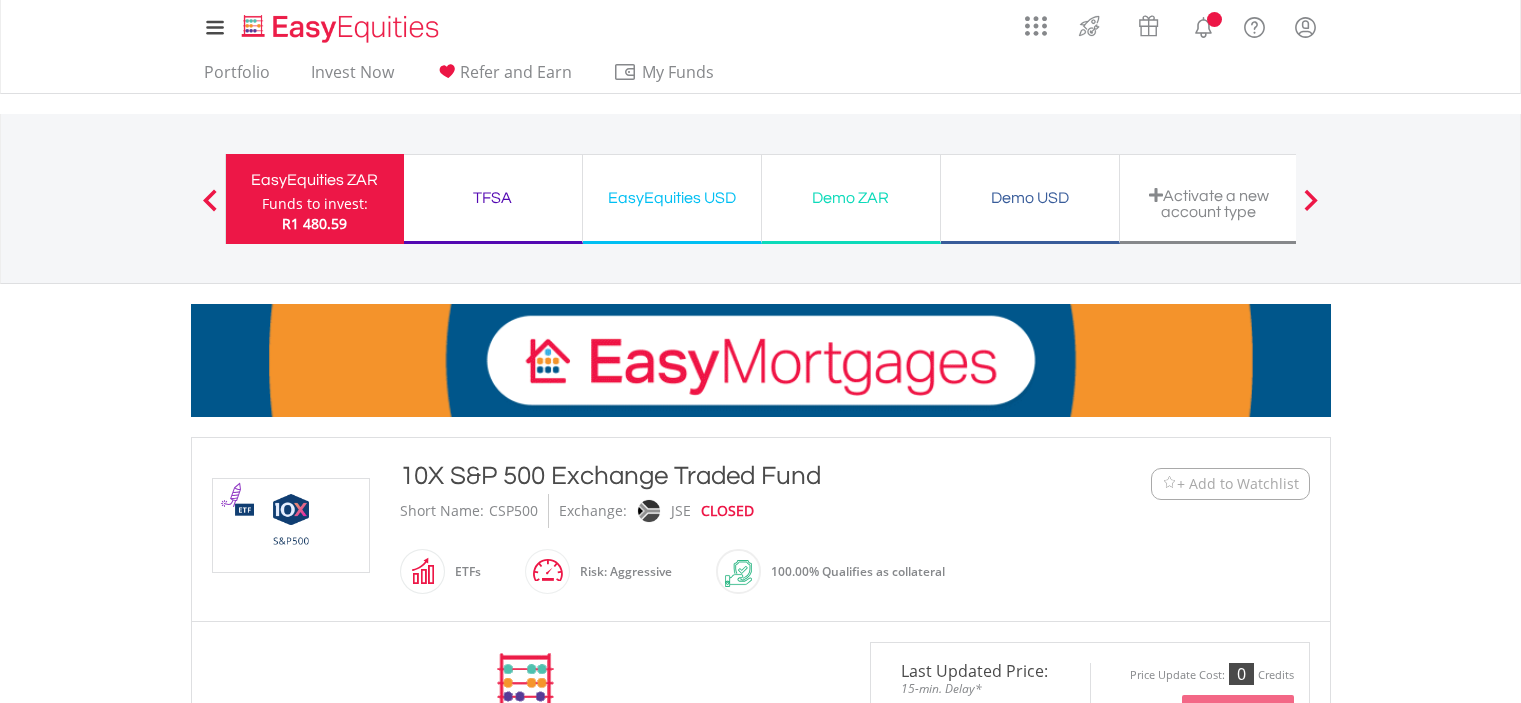 scroll, scrollTop: 0, scrollLeft: 0, axis: both 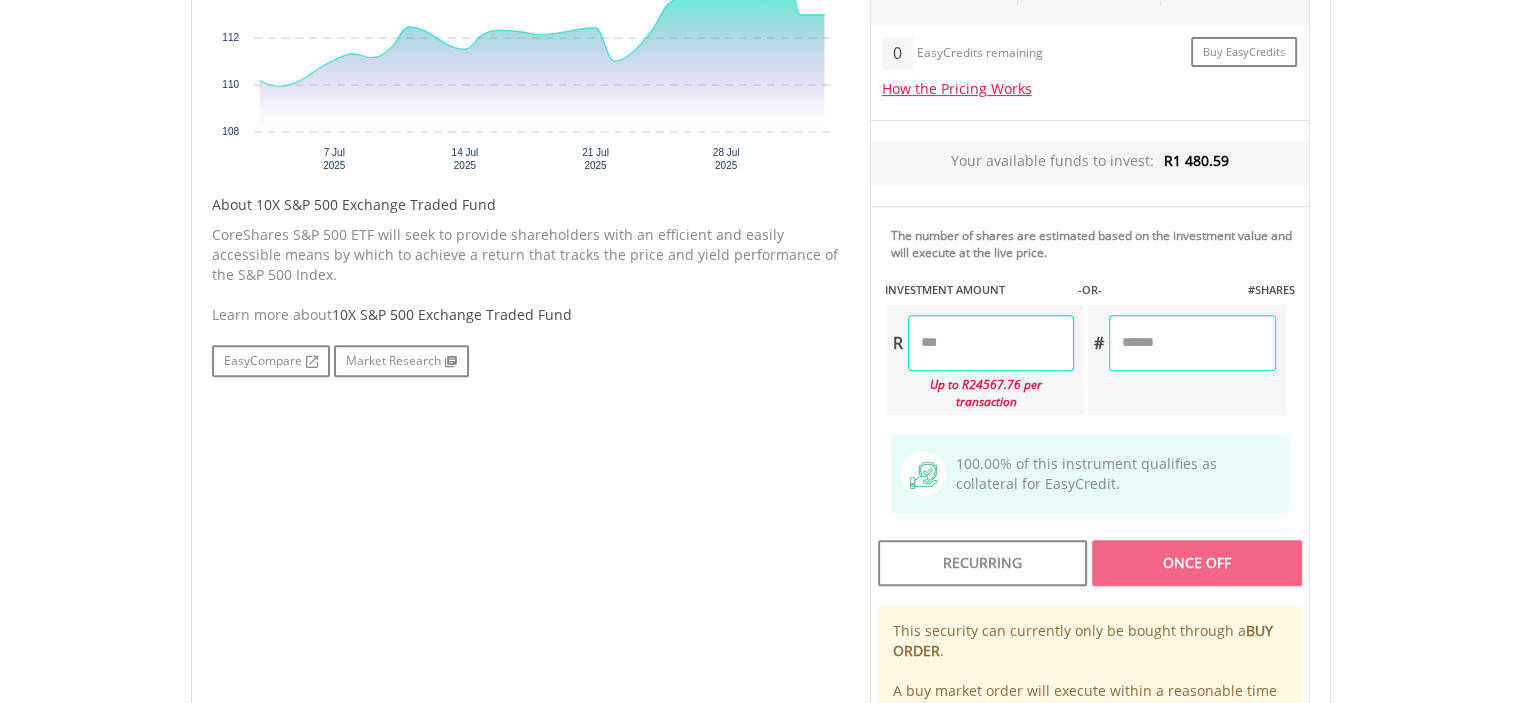 click at bounding box center [991, 343] 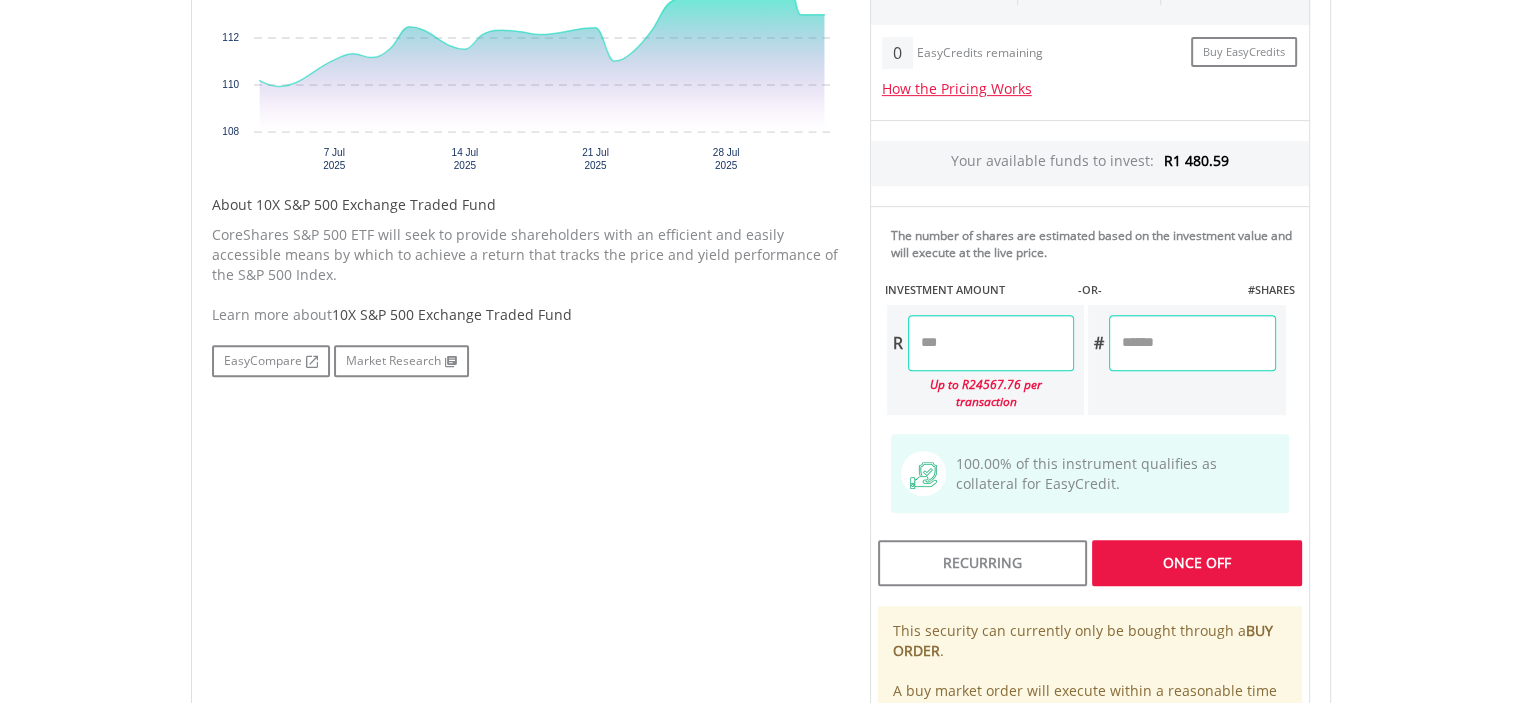 click on "Last Updated Price:
15-min. Delay*
Price Update Cost:
0
Credits
Market Closed
SELLING AT (BID)
BUYING AT                     (ASK)
LAST PRICE
R112.50
R115.45
R112.93
0
R" at bounding box center (1090, 321) 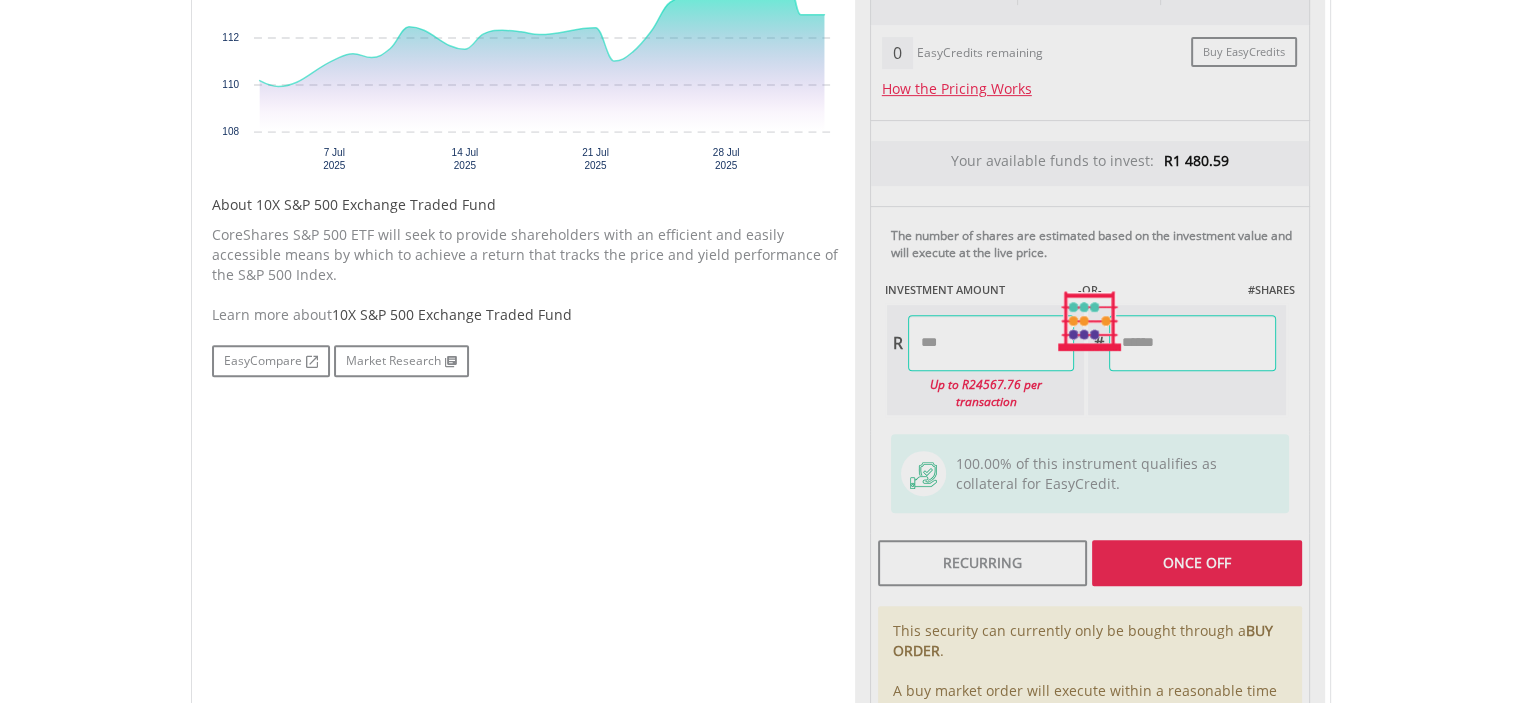type on "******" 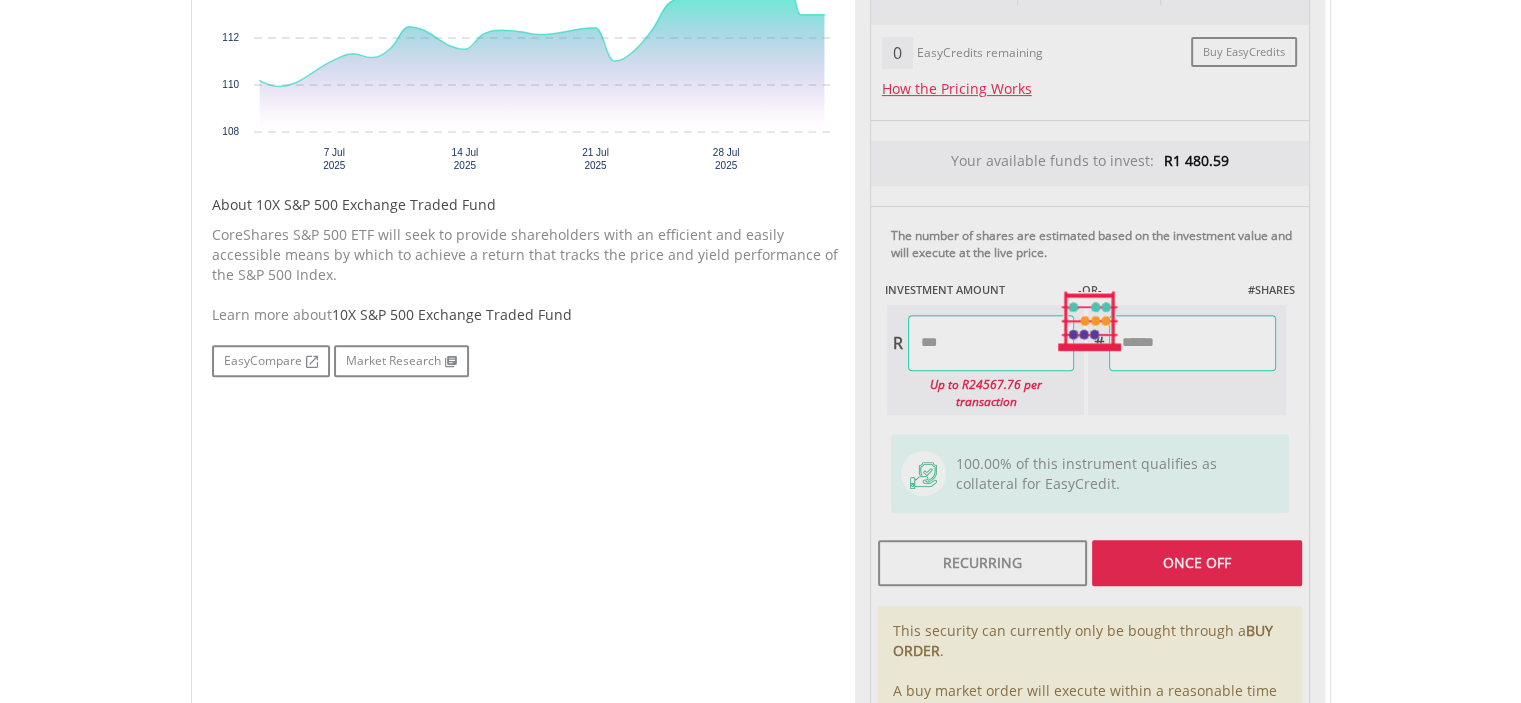 type on "******" 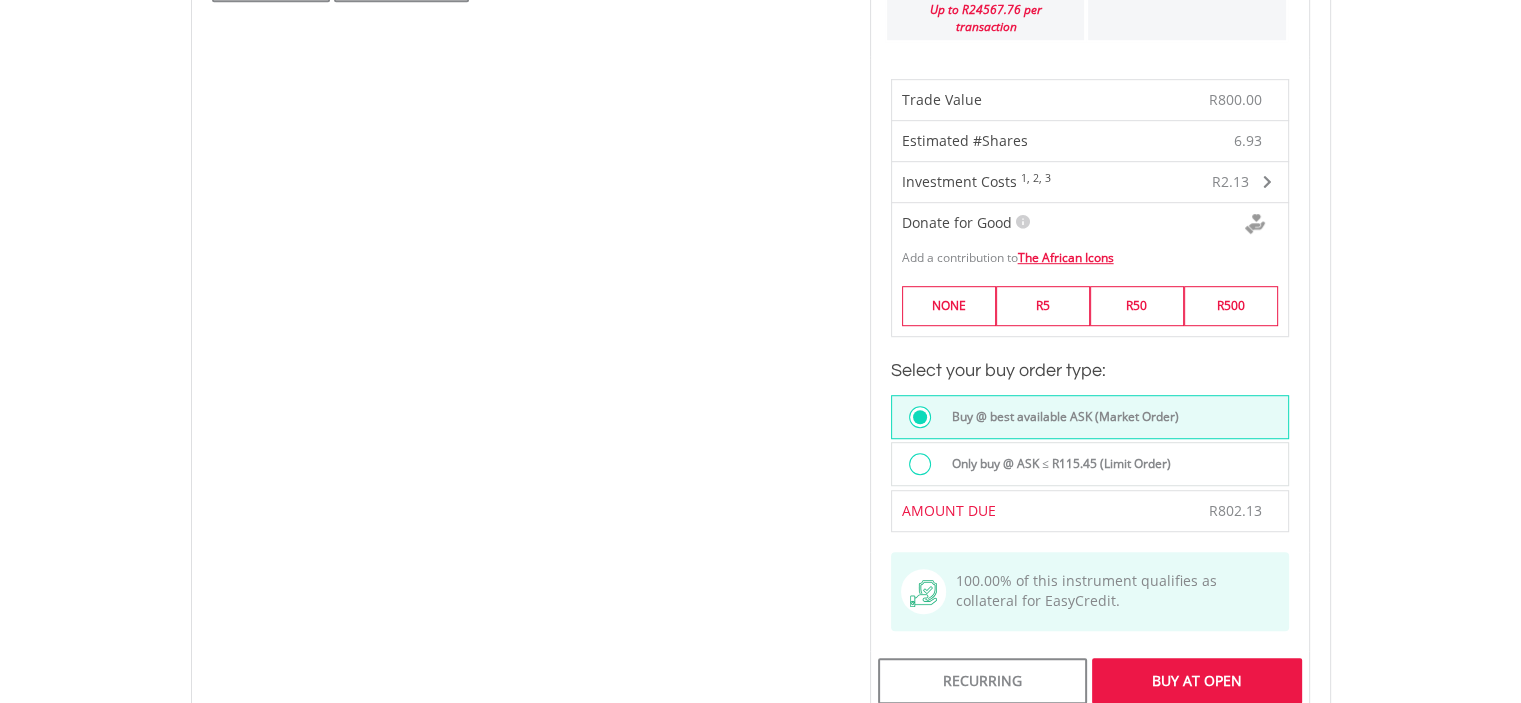 scroll, scrollTop: 1218, scrollLeft: 0, axis: vertical 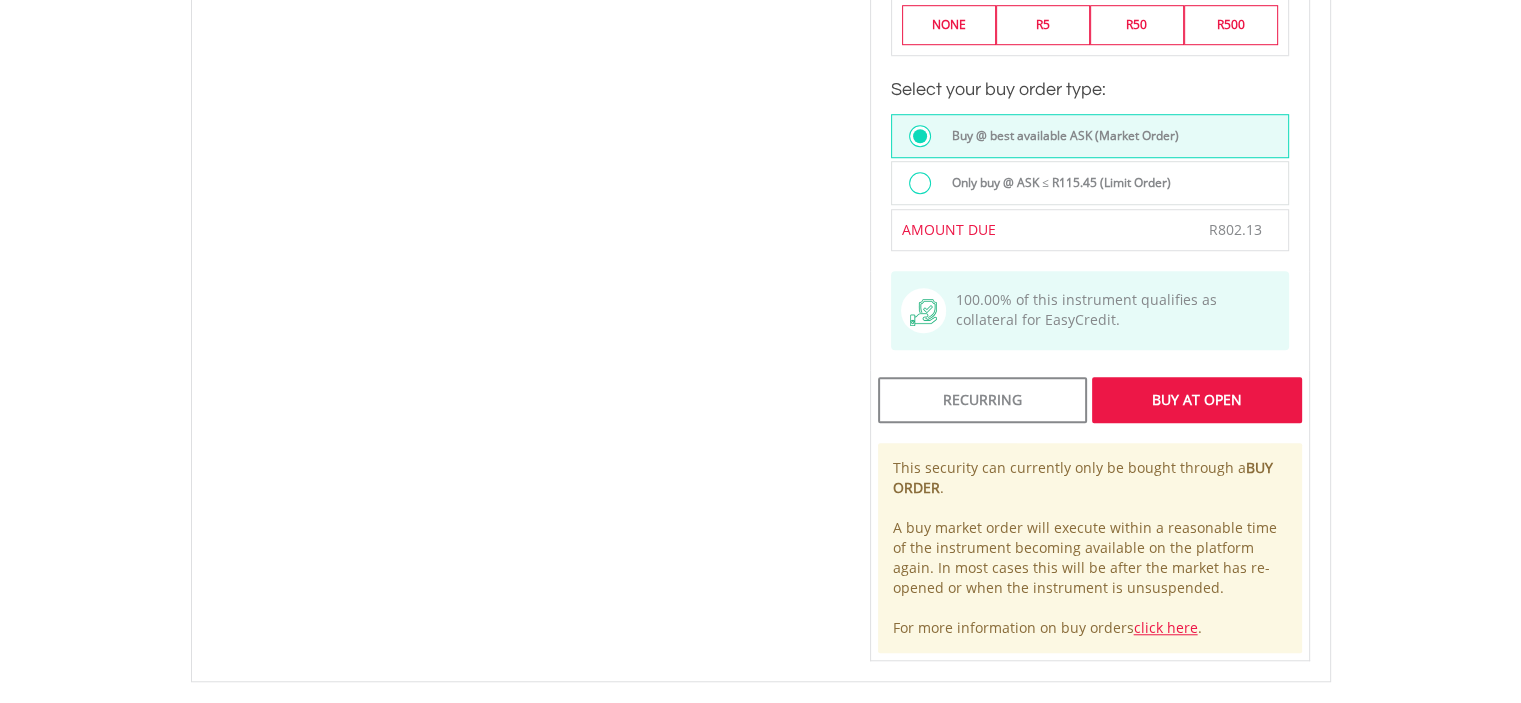 click on "Buy At Open" at bounding box center (1196, 400) 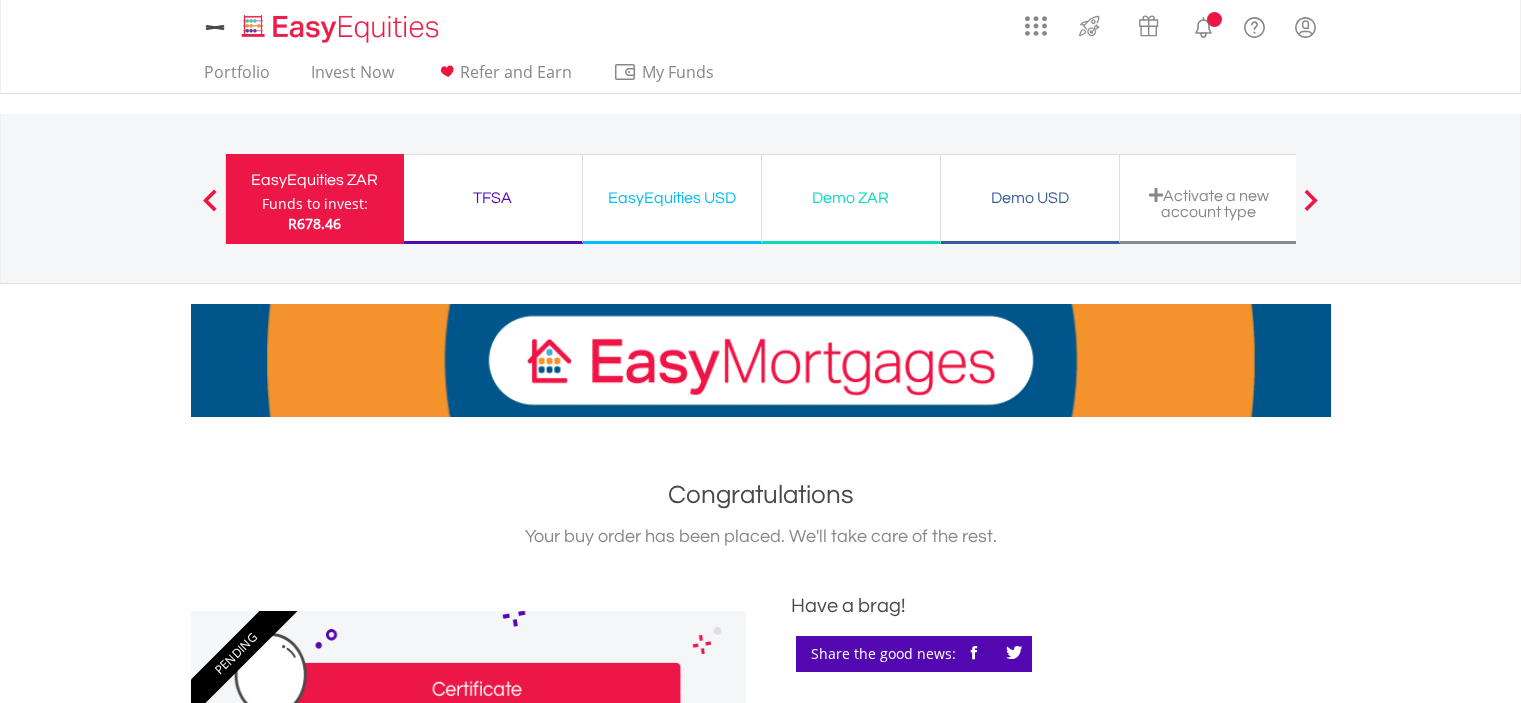 scroll, scrollTop: 0, scrollLeft: 0, axis: both 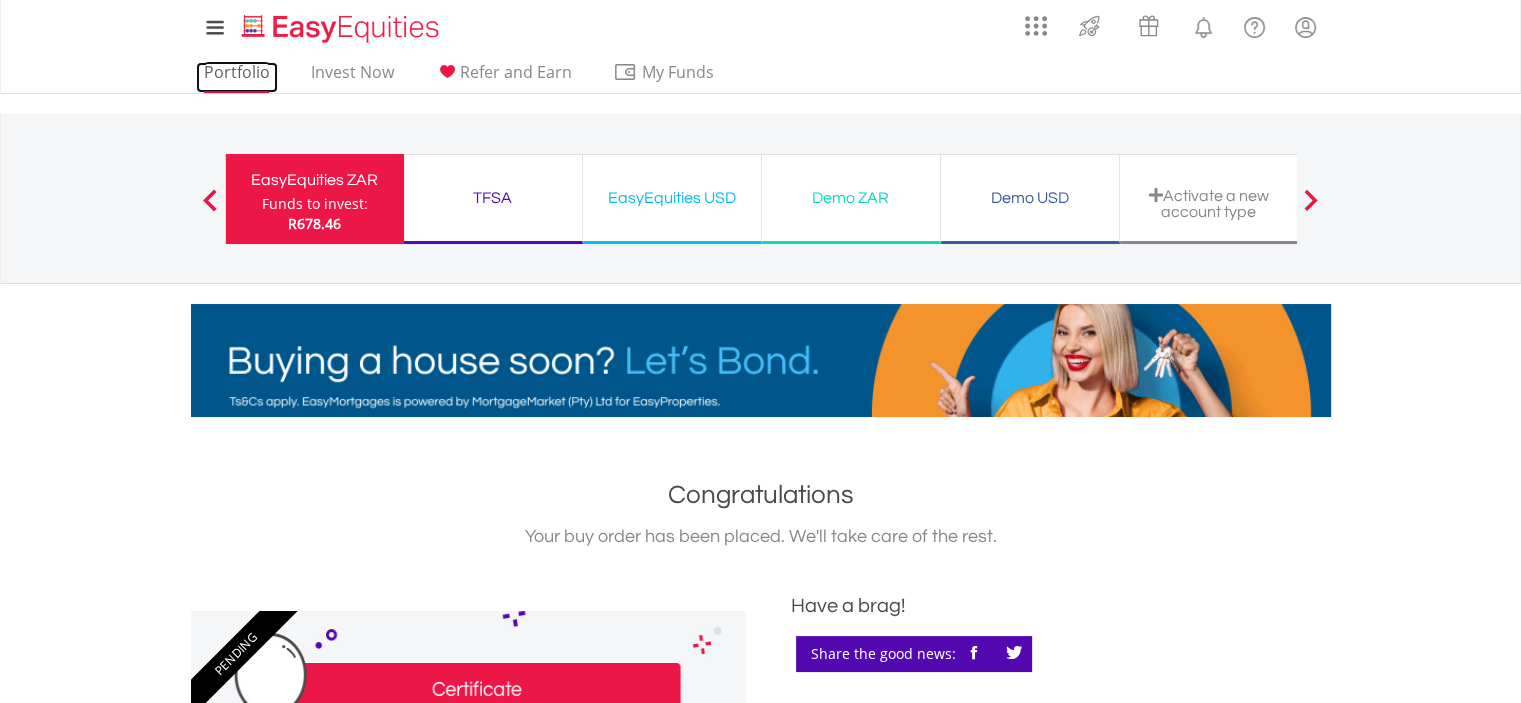 click on "Portfolio" at bounding box center [237, 77] 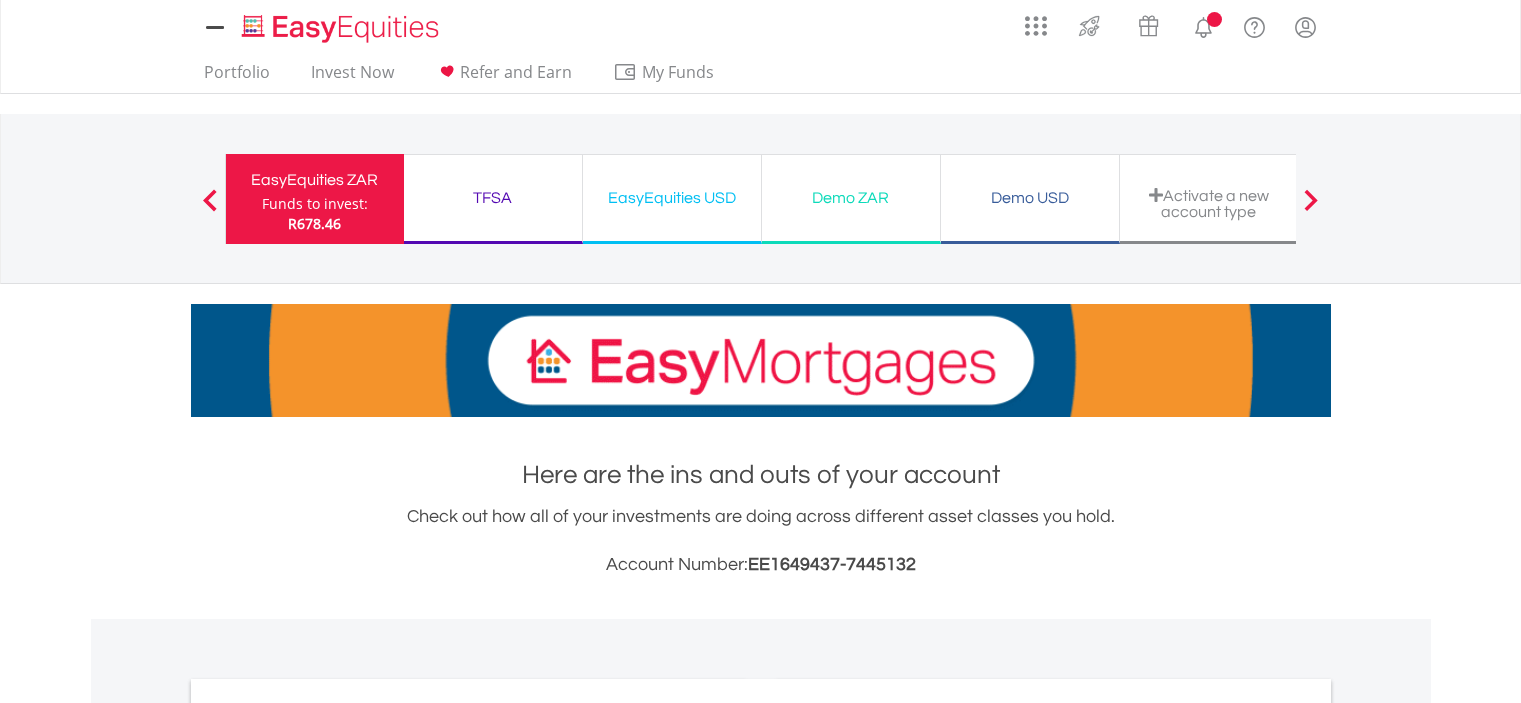 scroll, scrollTop: 0, scrollLeft: 0, axis: both 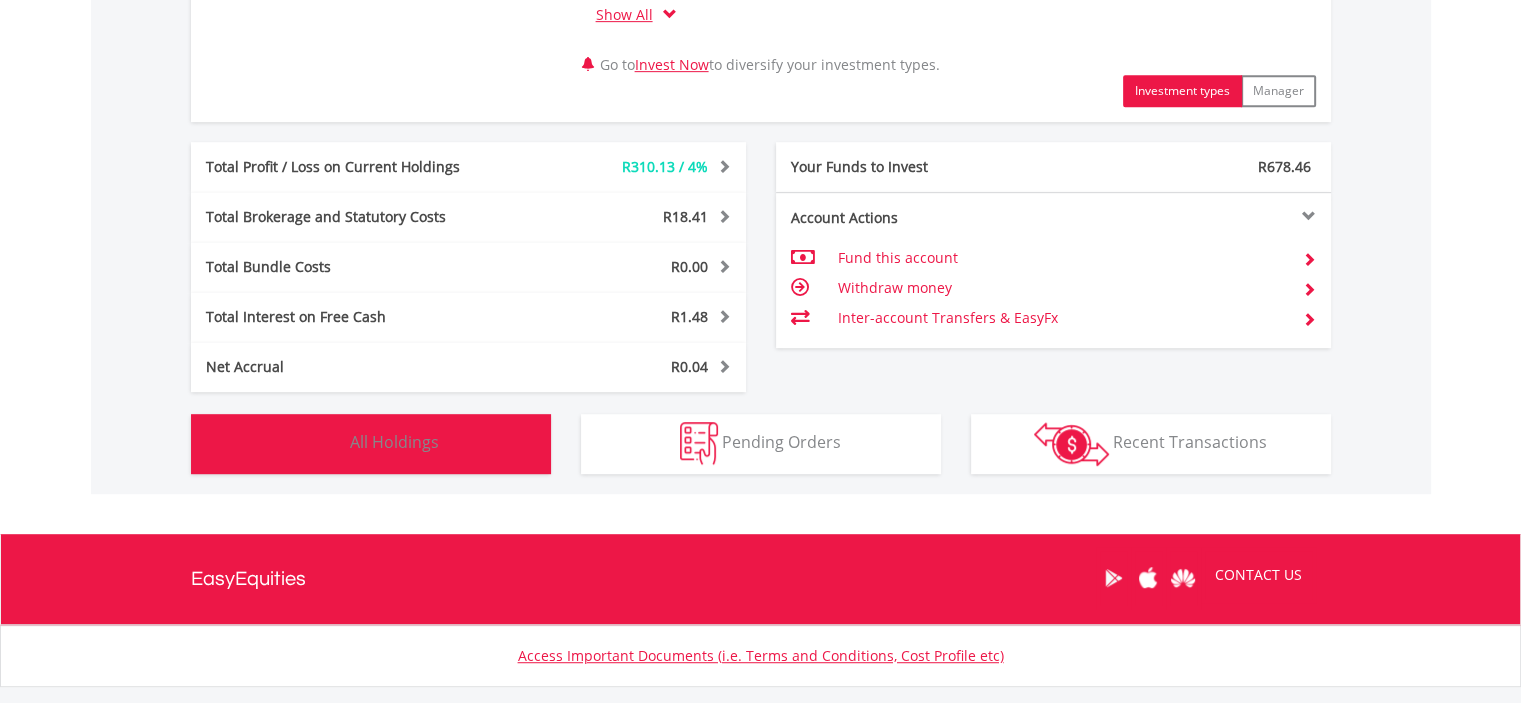 click on "All Holdings" at bounding box center (394, 442) 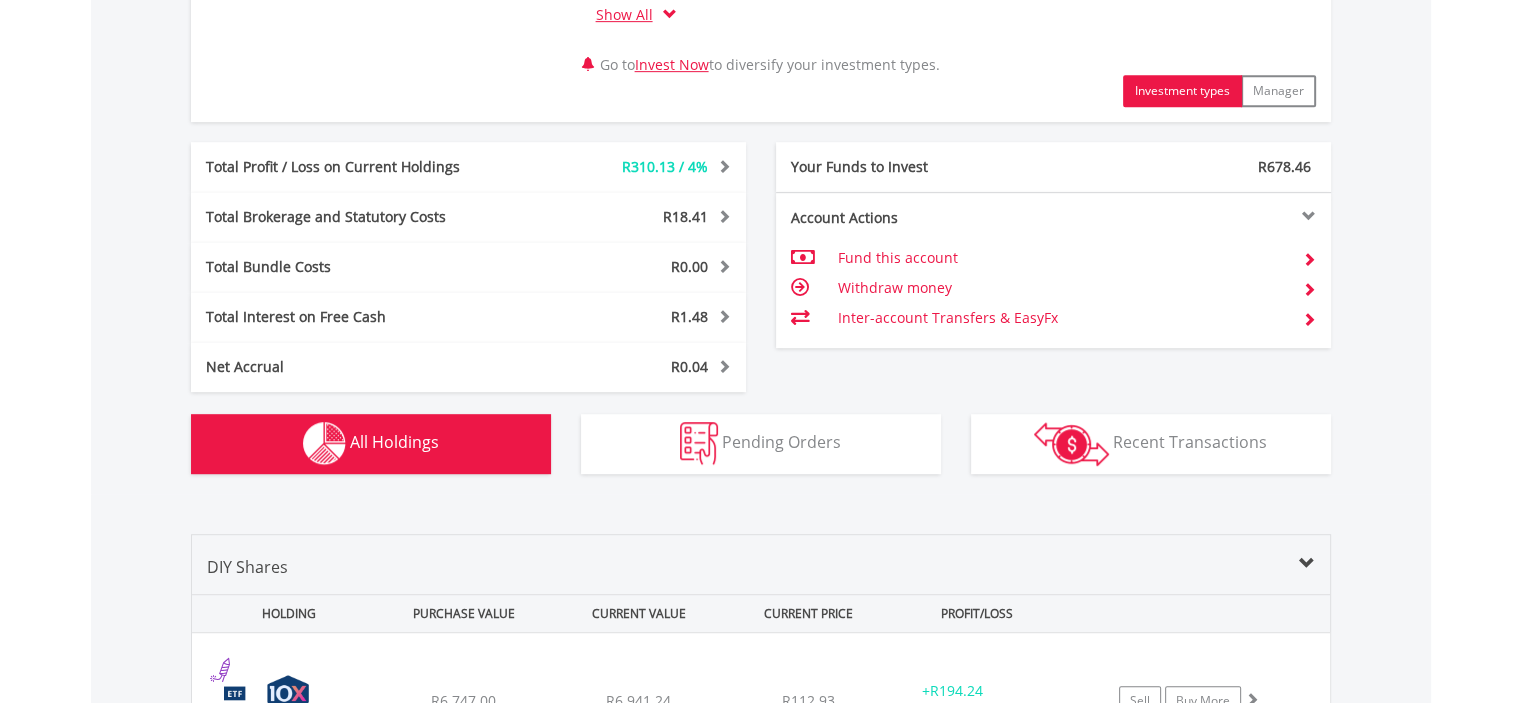 scroll, scrollTop: 1561, scrollLeft: 0, axis: vertical 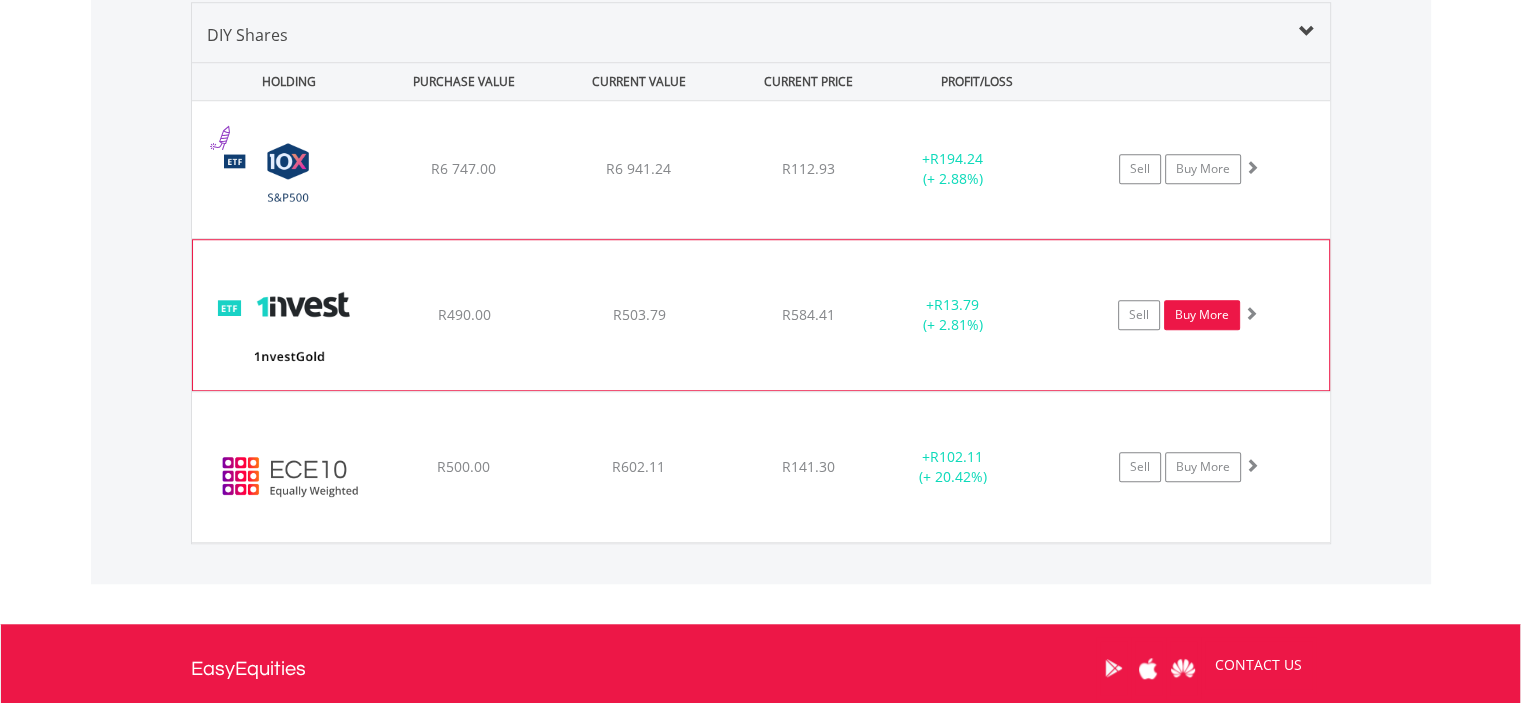 click on "Buy More" at bounding box center [1202, 315] 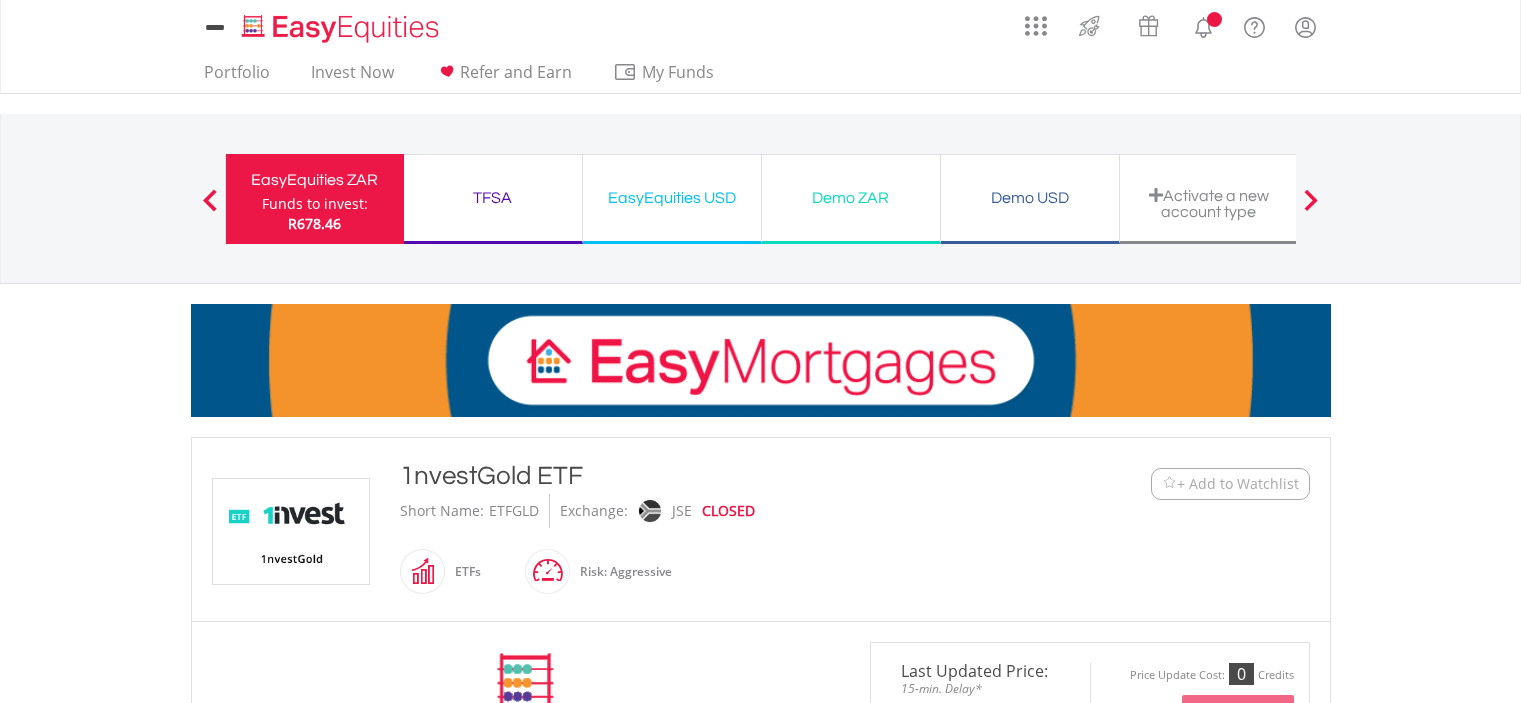 scroll, scrollTop: 0, scrollLeft: 0, axis: both 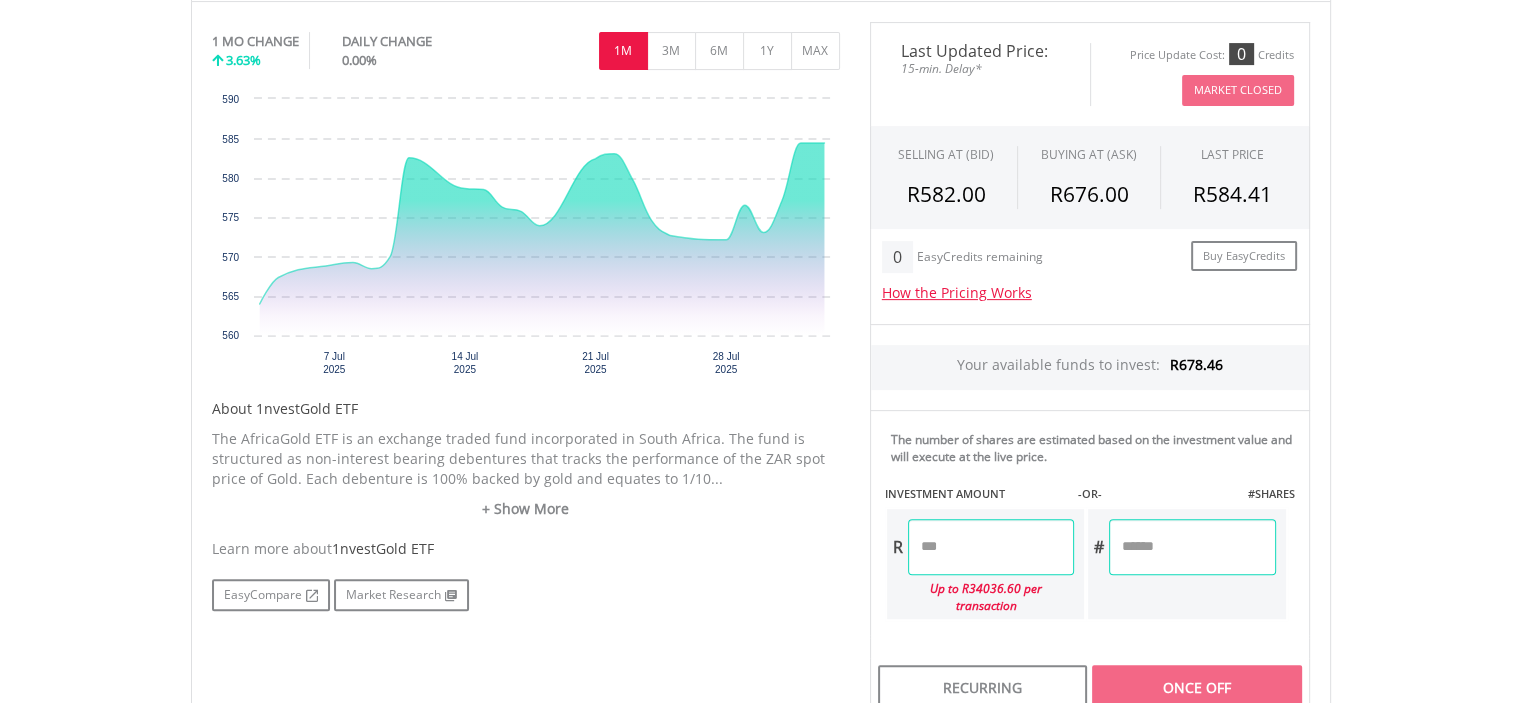 click at bounding box center [991, 547] 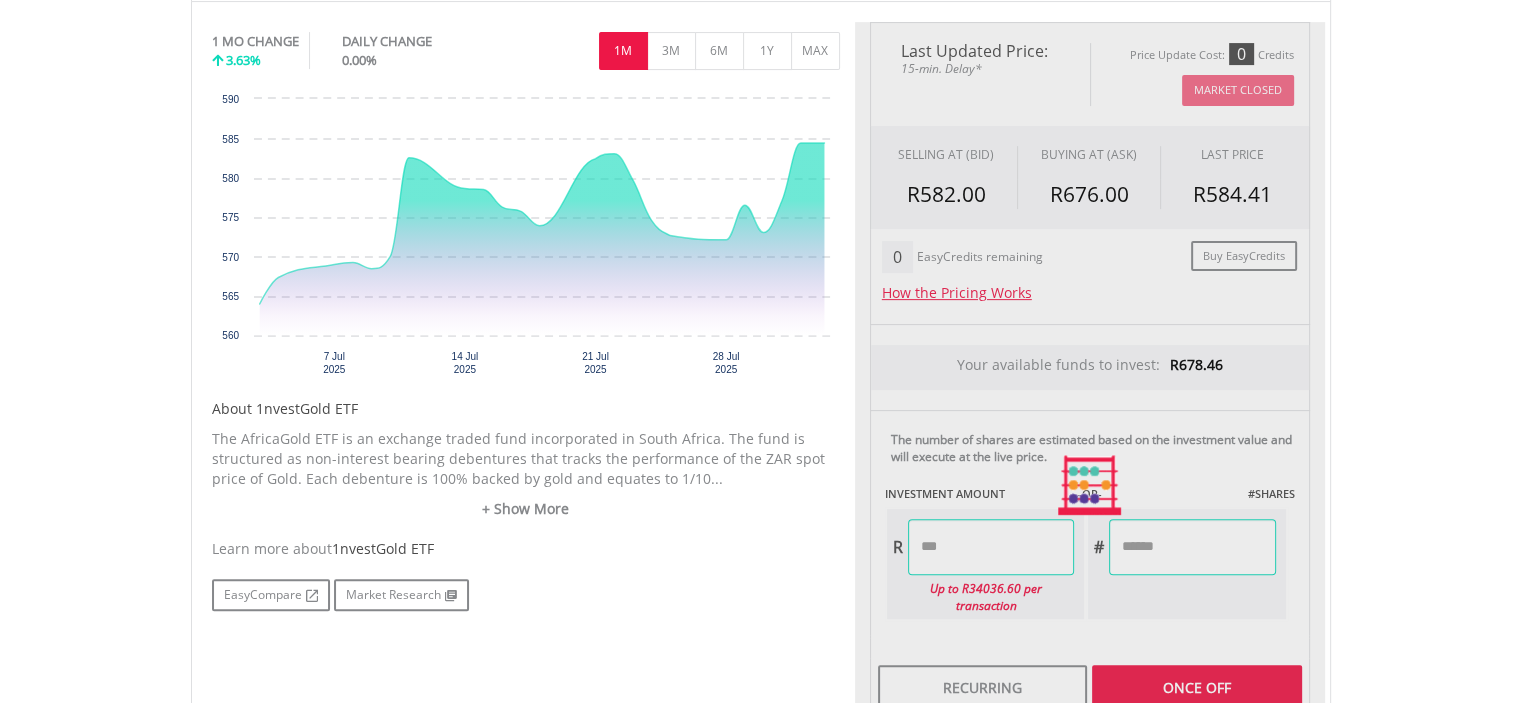 type on "******" 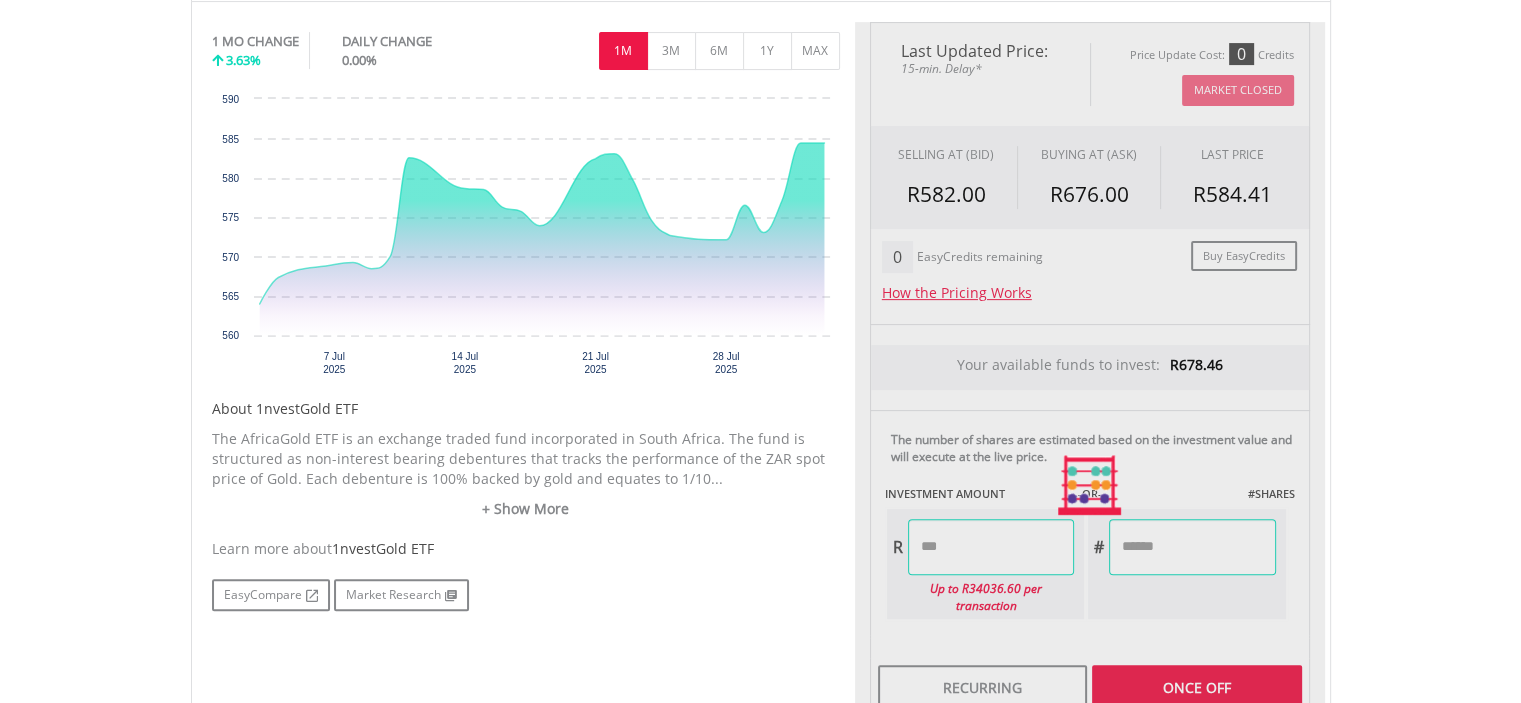 type on "******" 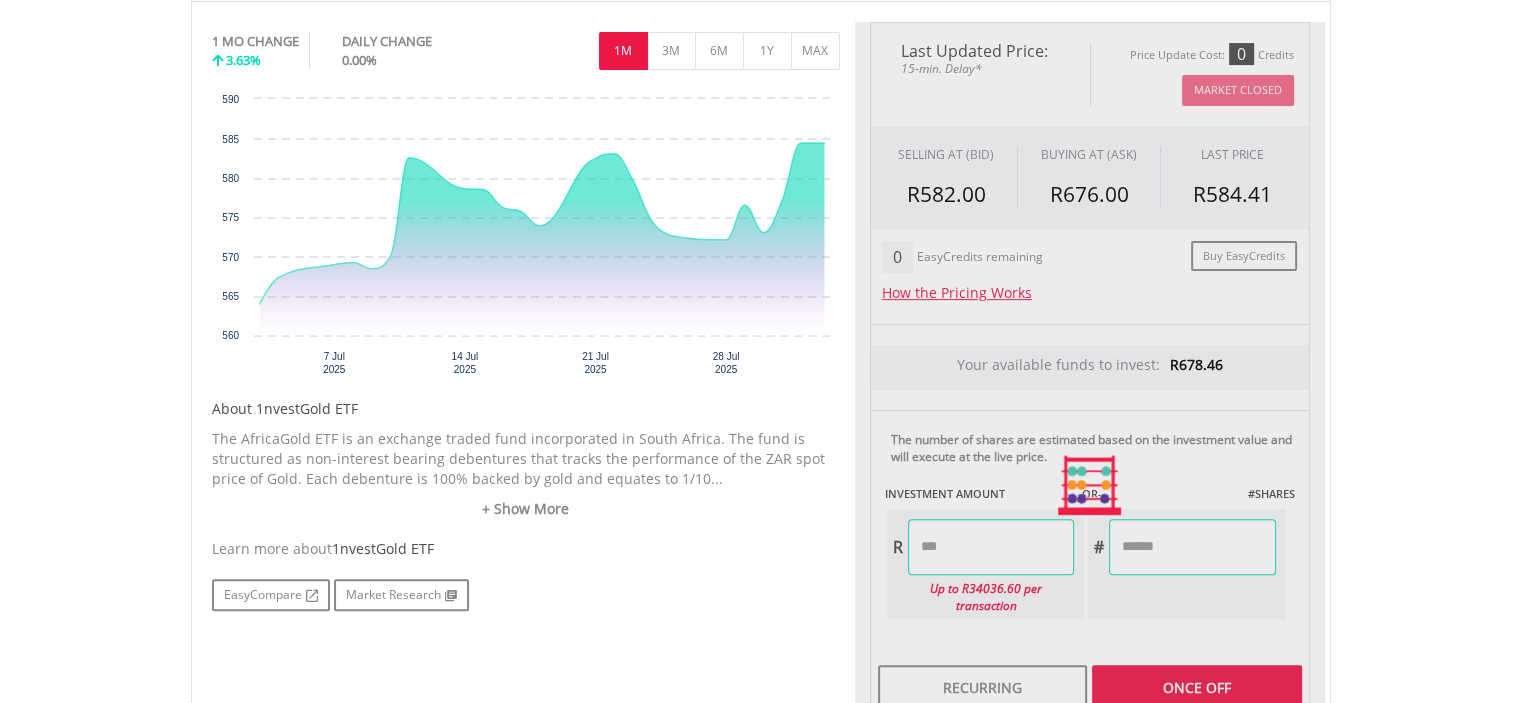 click on "Last Updated Price:
15-min. Delay*
Price Update Cost:
0
Credits
Market Closed
SELLING AT (BID)
BUYING AT                     (ASK)
LAST PRICE
R582.00
R676.00
R584.41
0
R" at bounding box center [1090, 486] 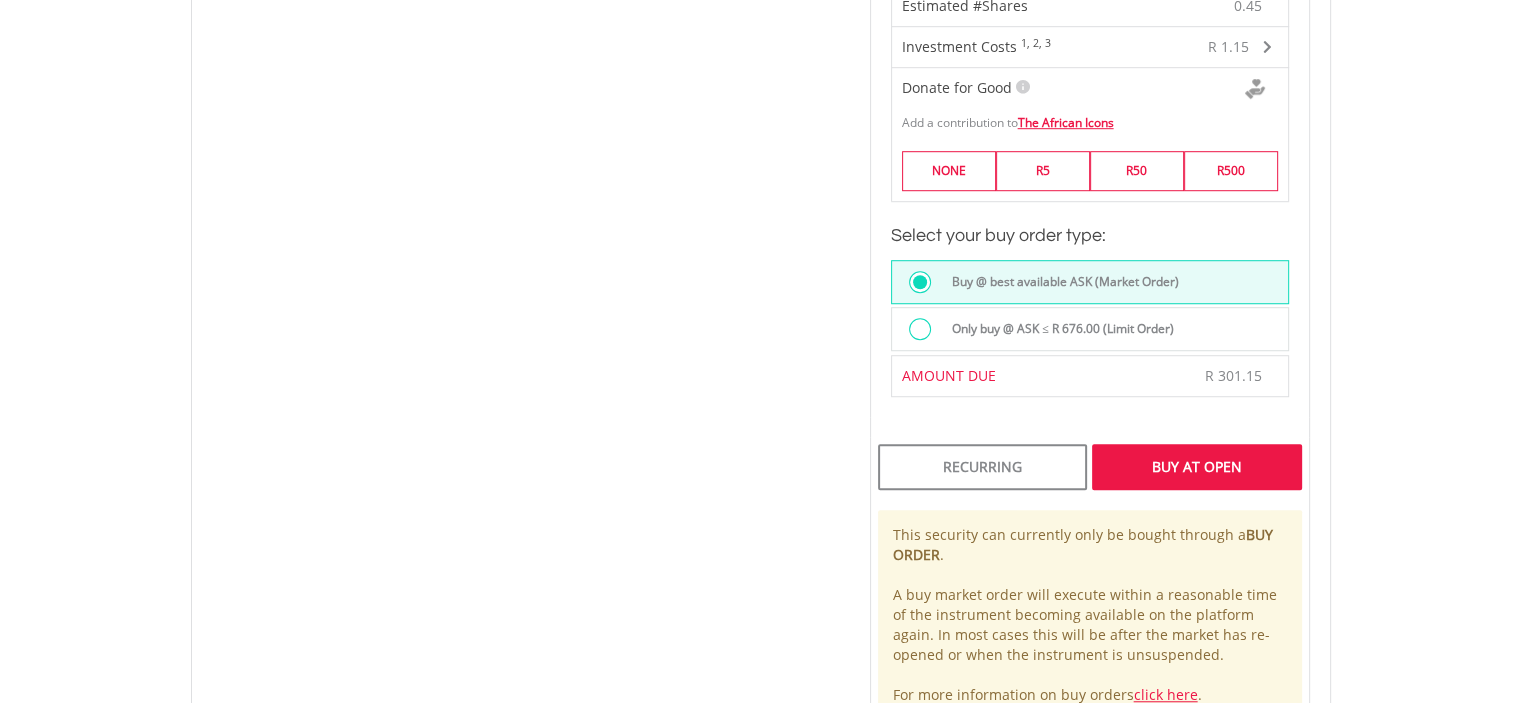scroll, scrollTop: 1362, scrollLeft: 0, axis: vertical 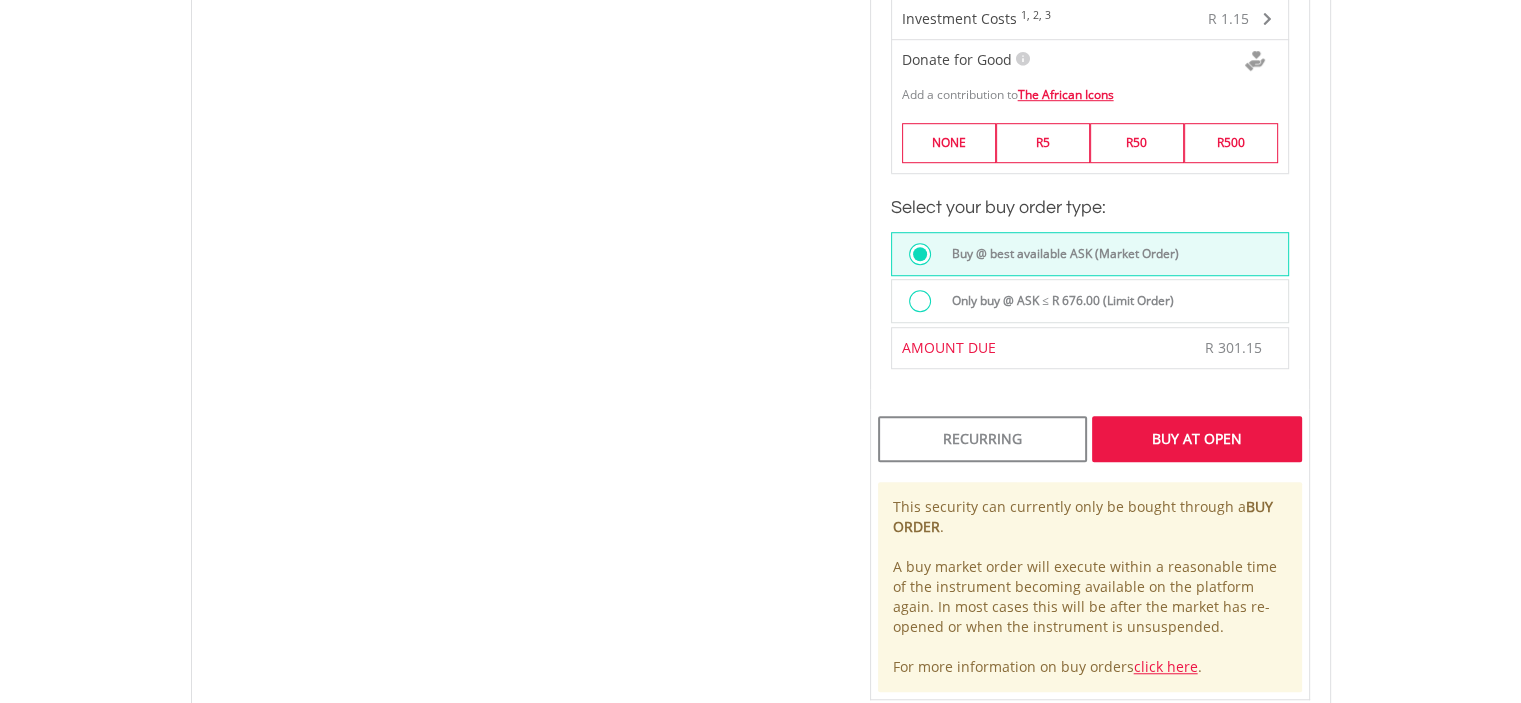 click on "Buy At Open" at bounding box center [1196, 439] 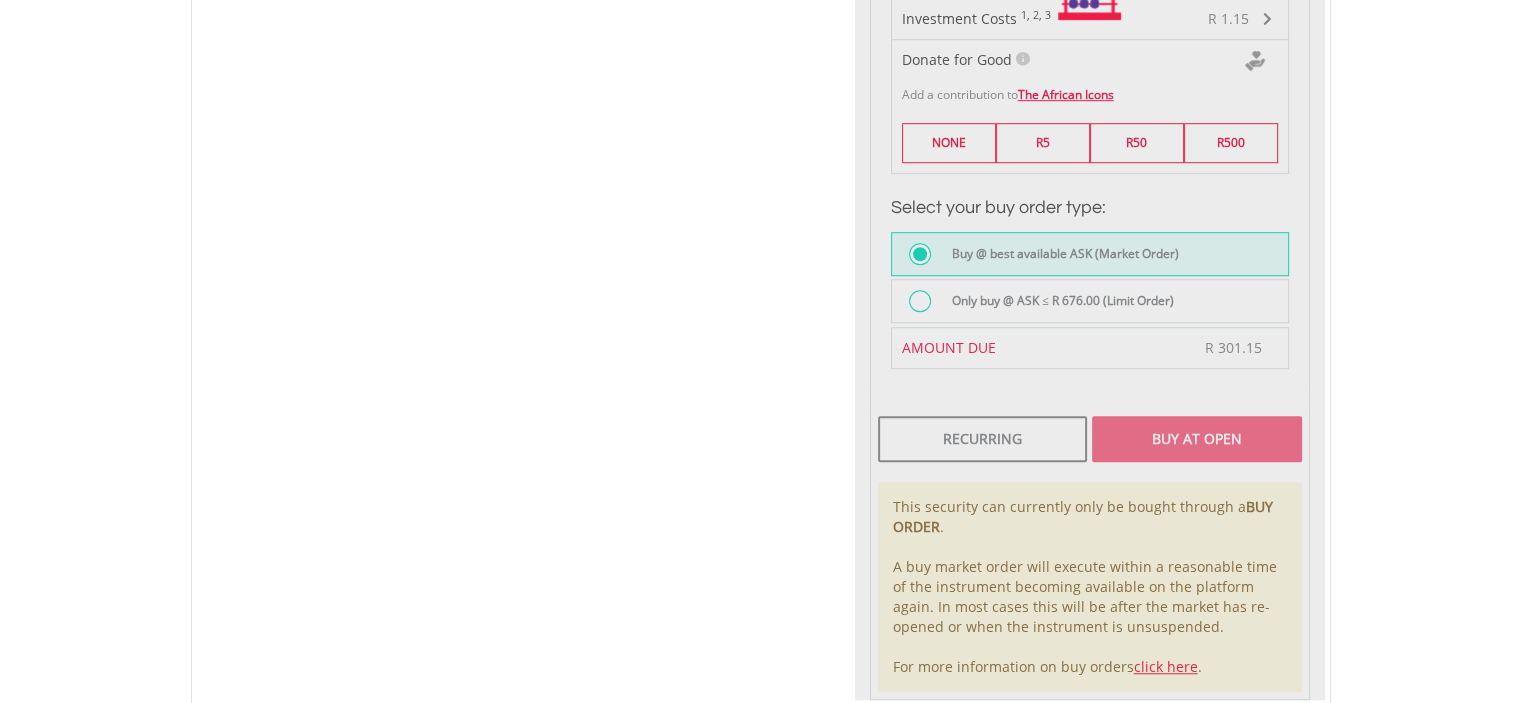 click at bounding box center [1090, -10] 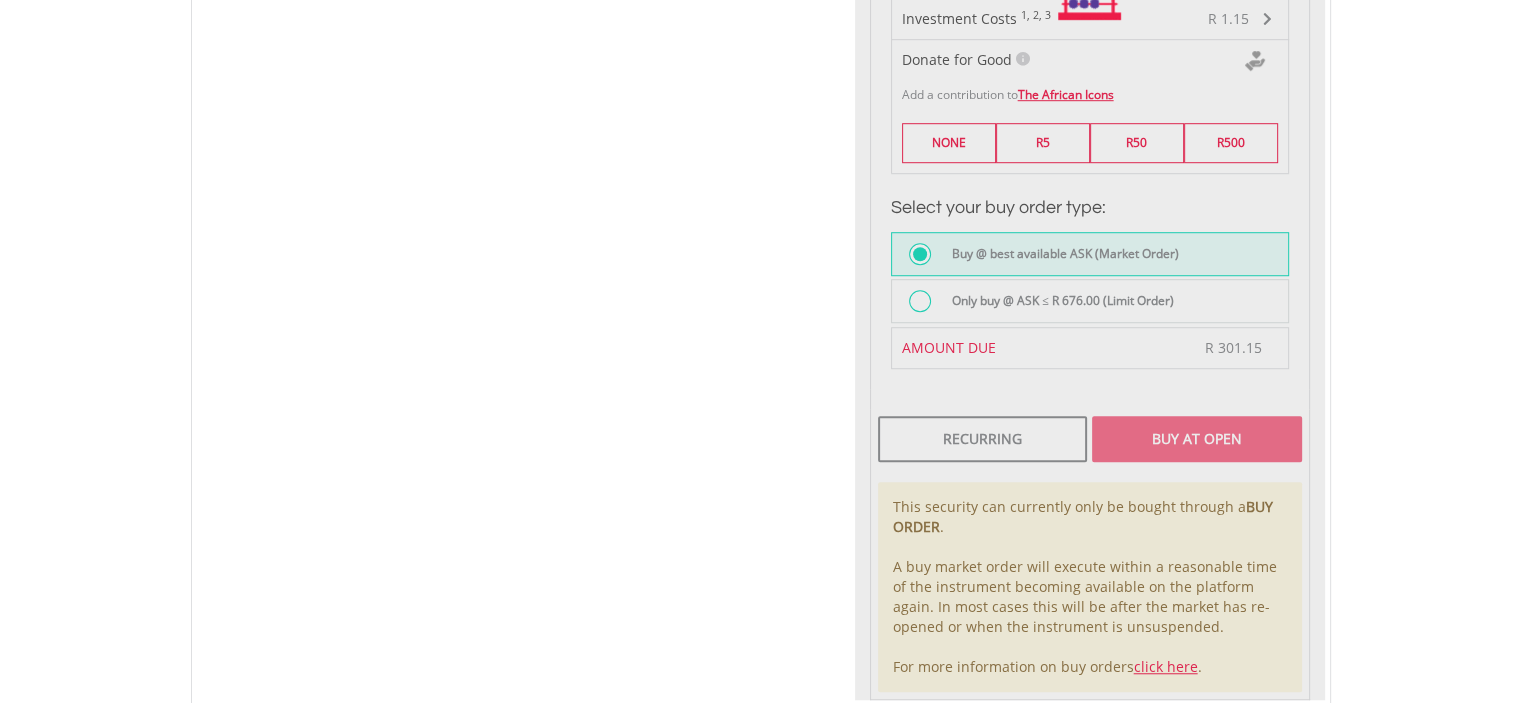 click at bounding box center (1090, -10) 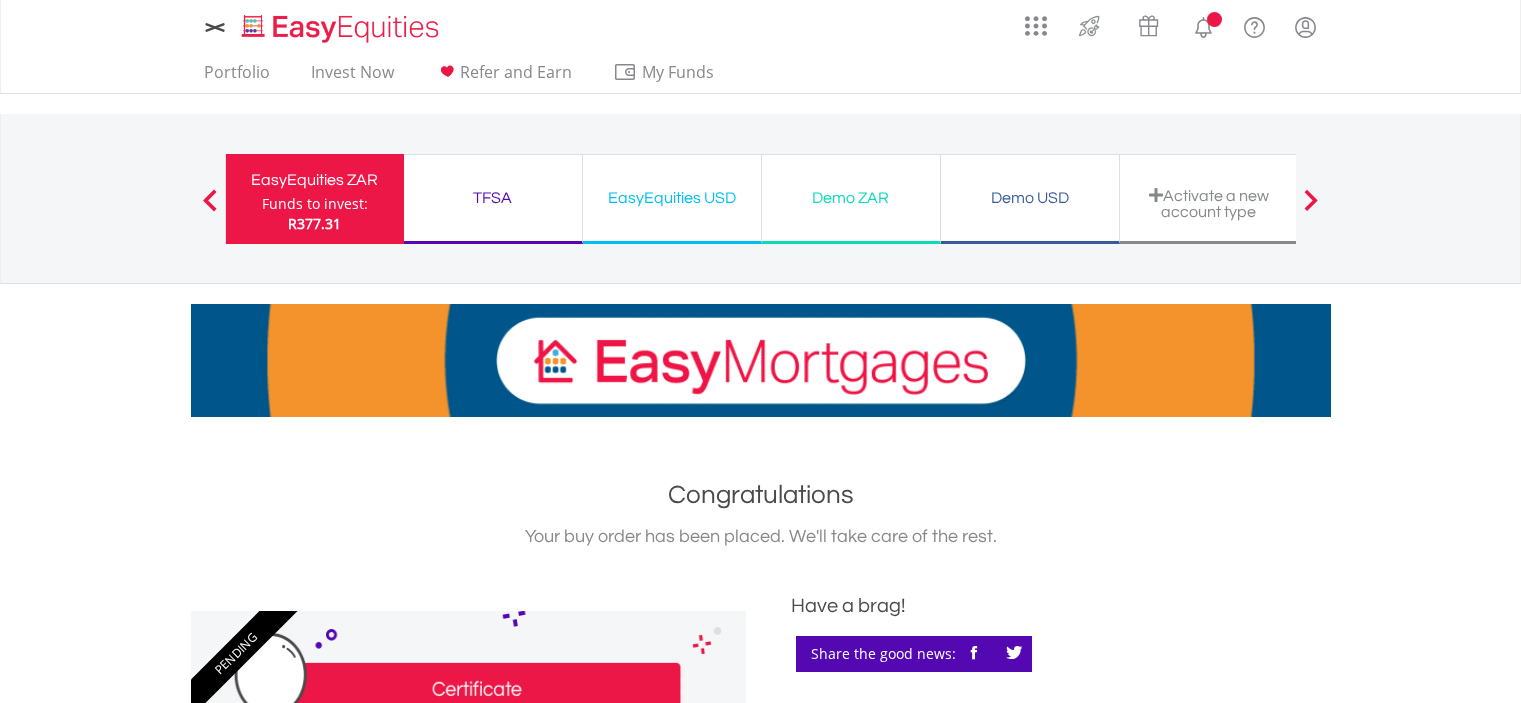 scroll, scrollTop: 0, scrollLeft: 0, axis: both 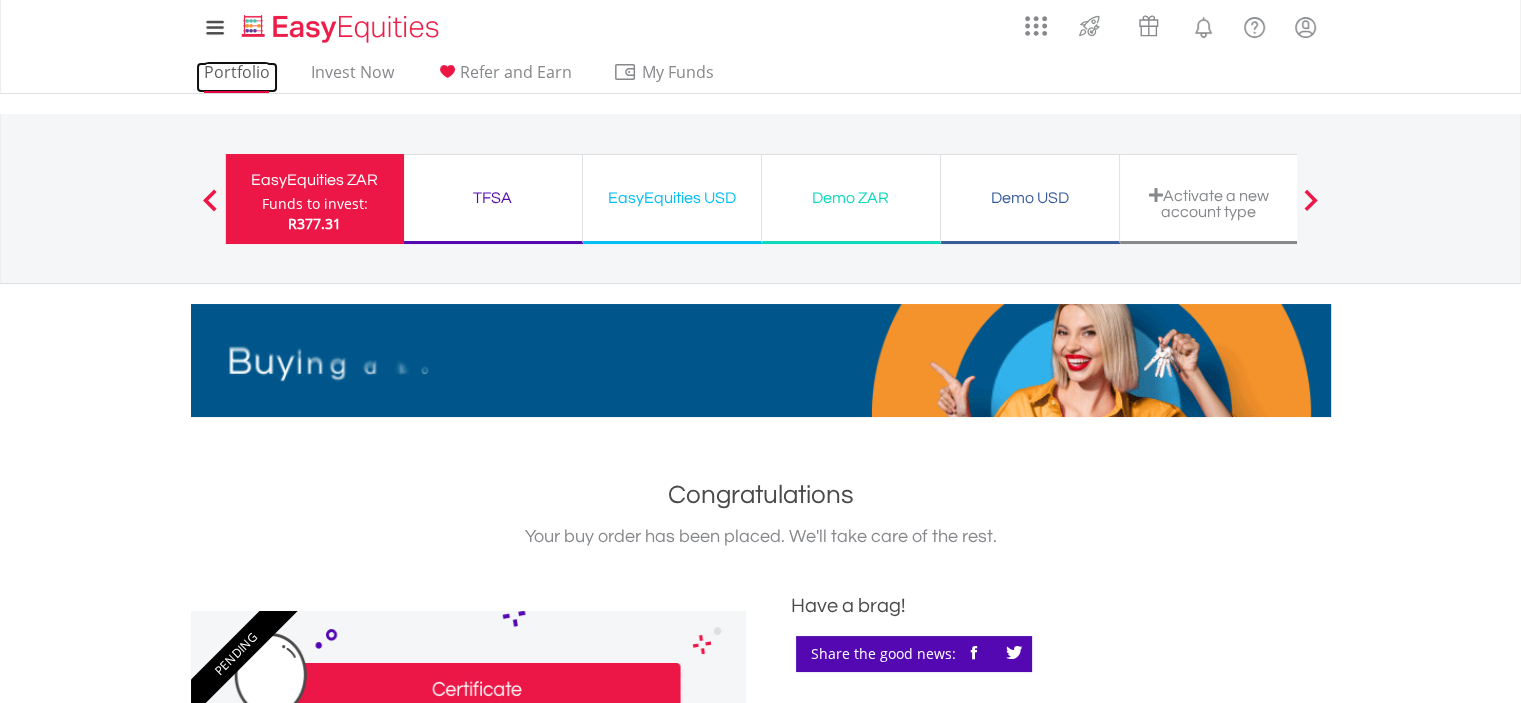 click on "Portfolio" at bounding box center (237, 77) 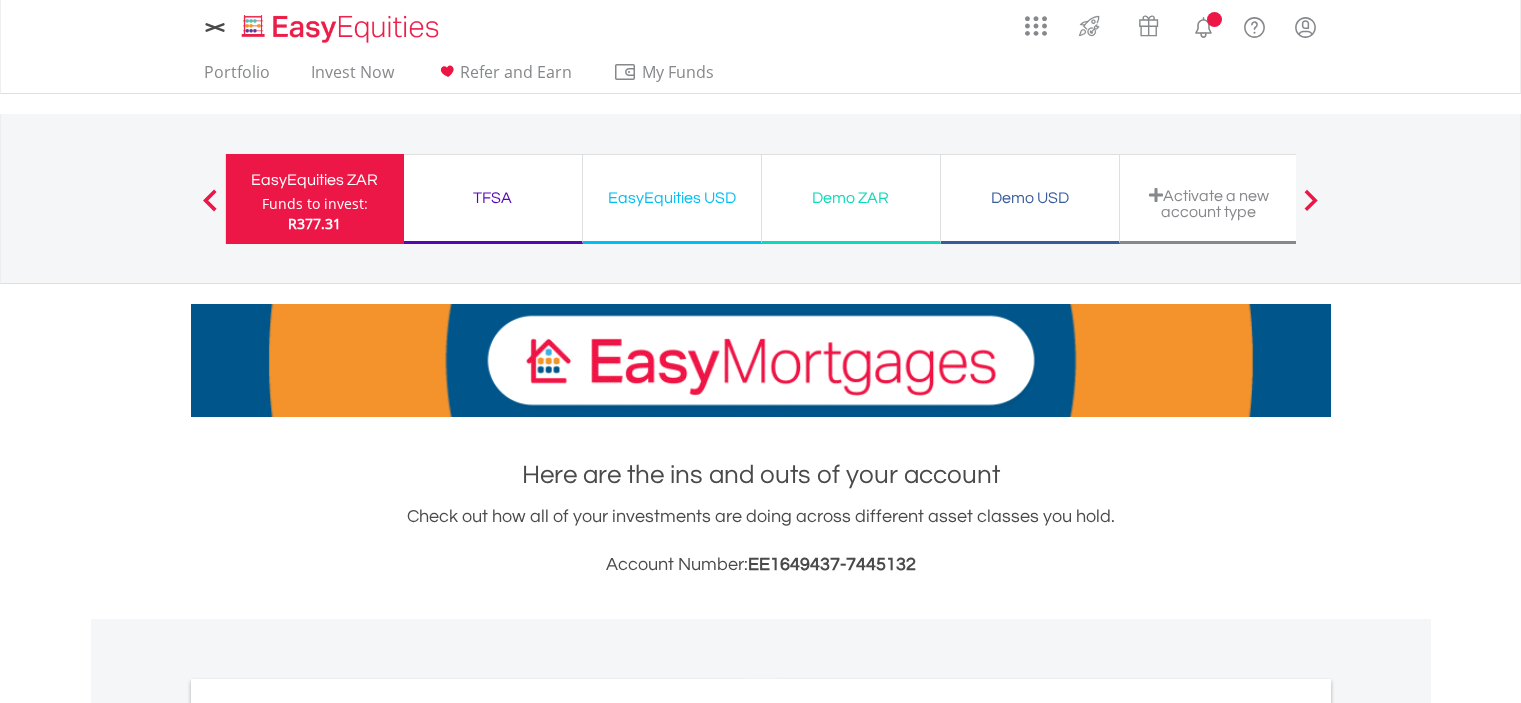 scroll, scrollTop: 0, scrollLeft: 0, axis: both 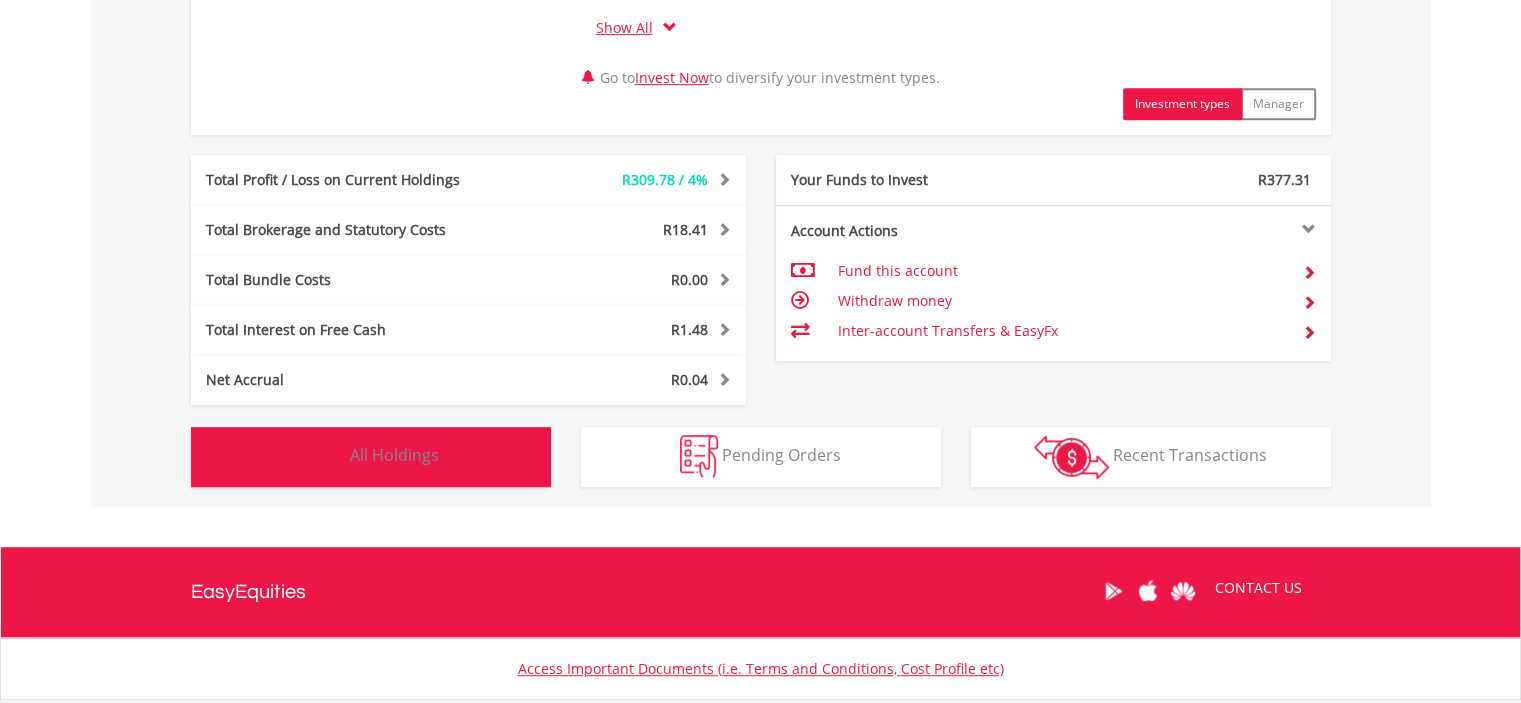 click on "All Holdings" at bounding box center (394, 455) 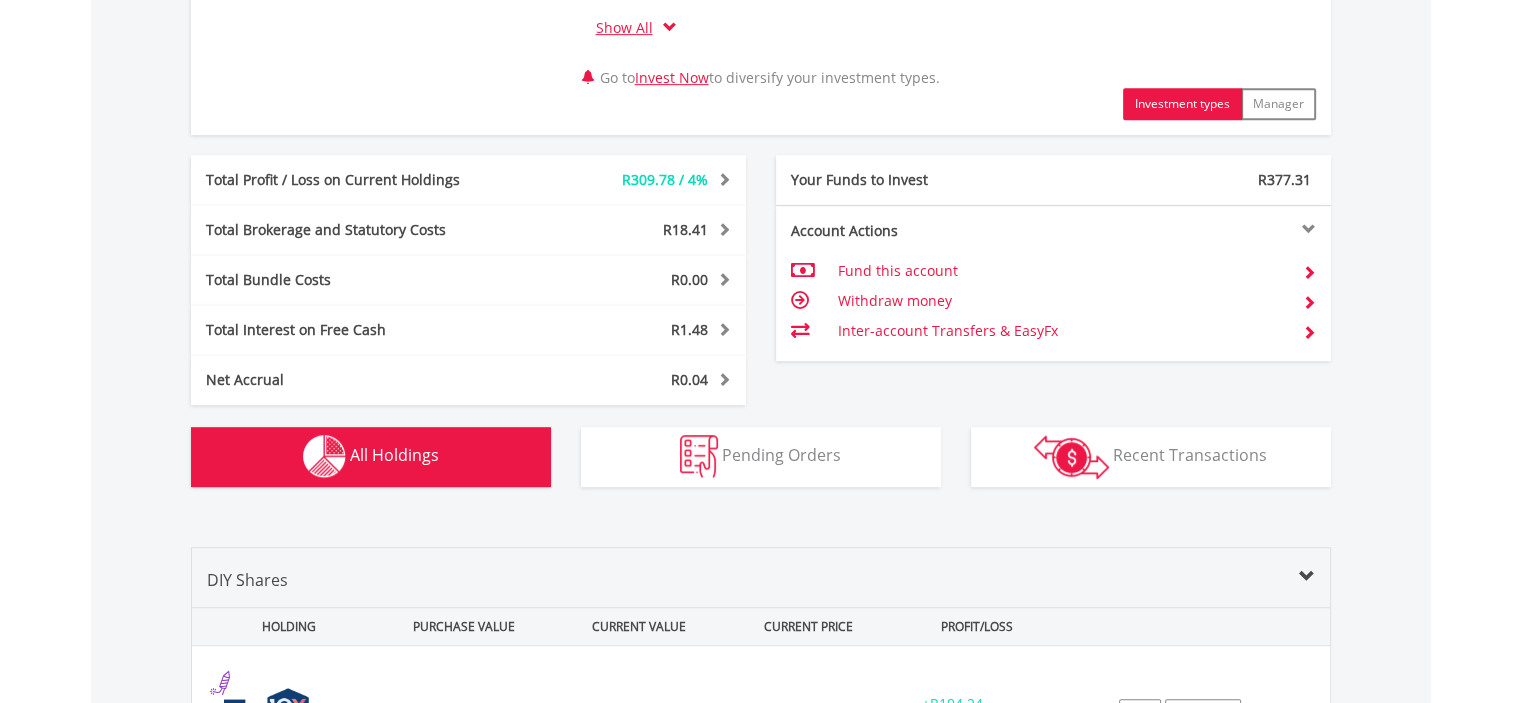 scroll, scrollTop: 1561, scrollLeft: 0, axis: vertical 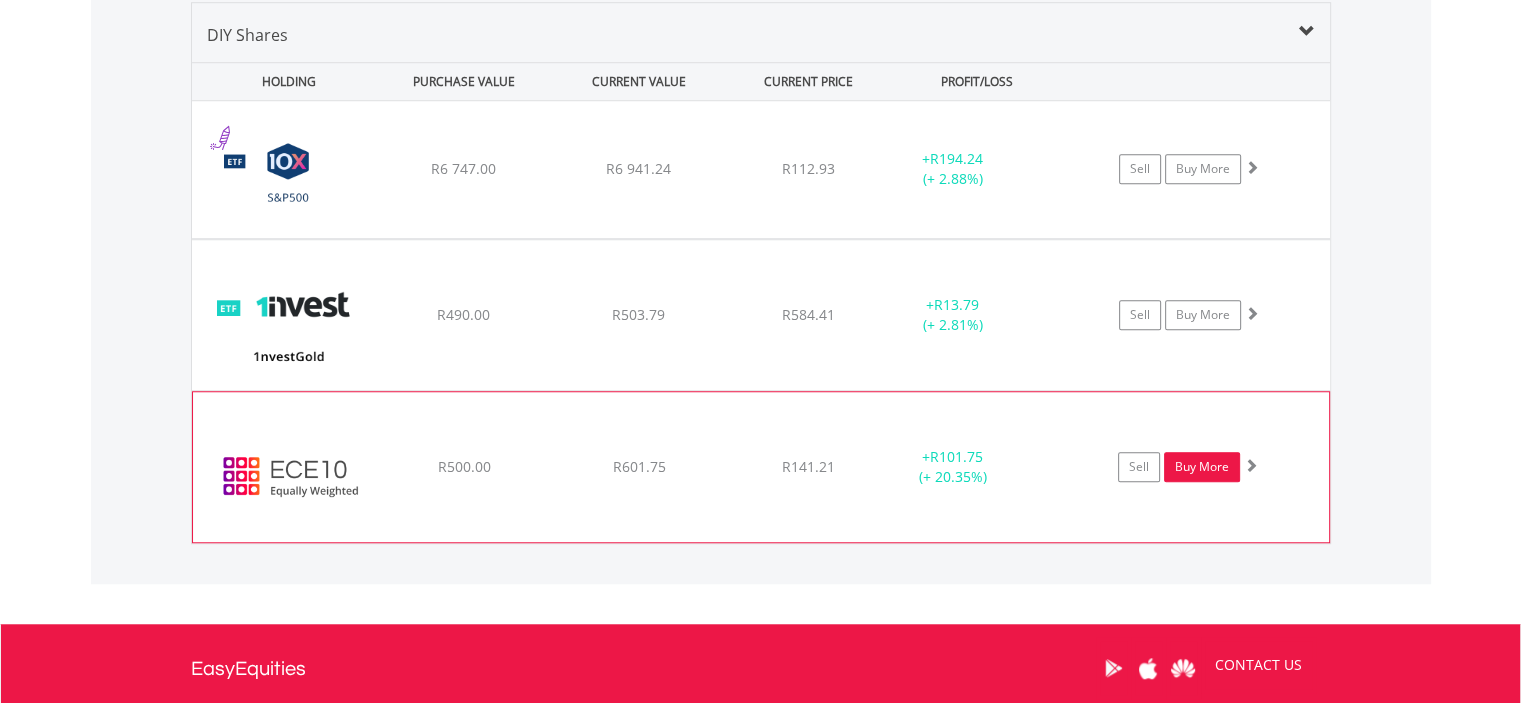 click on "Buy More" at bounding box center [1202, 467] 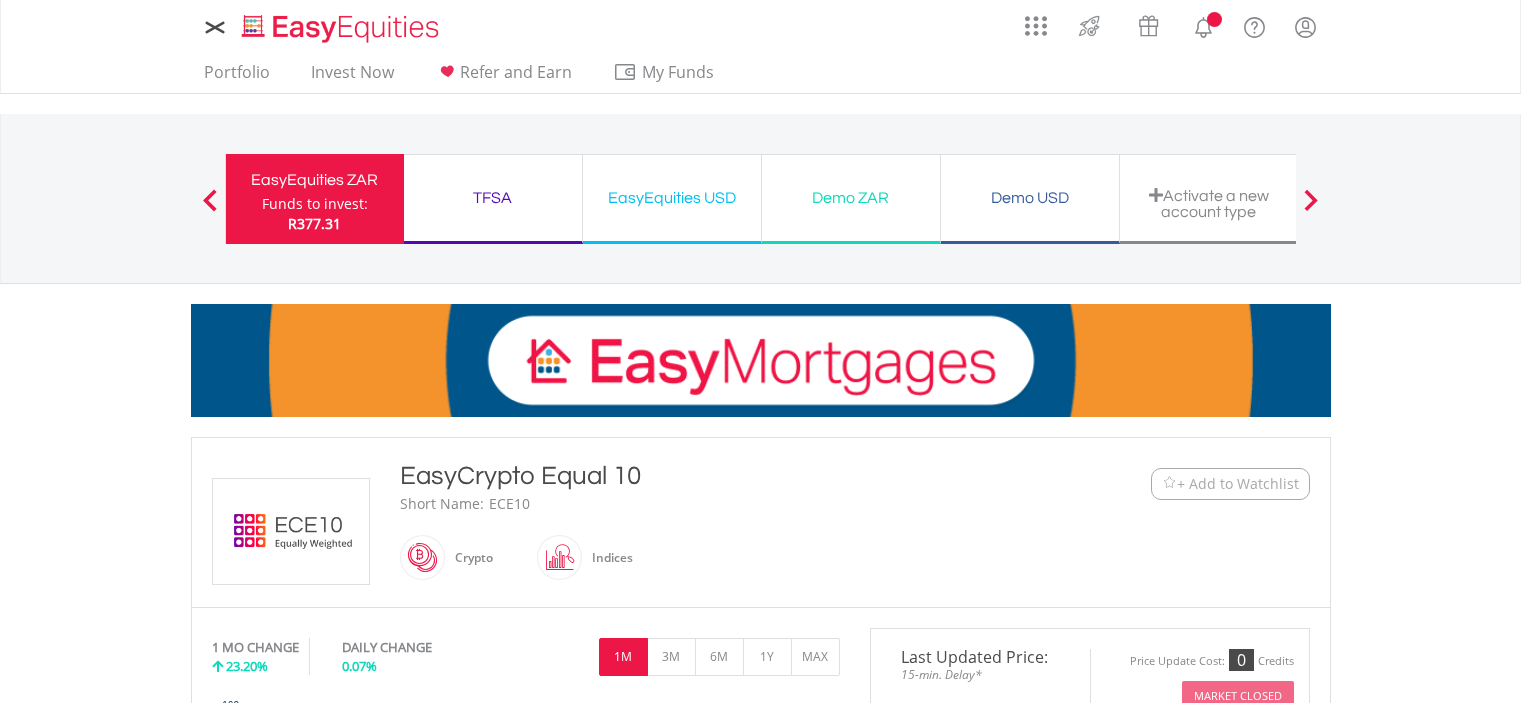 scroll, scrollTop: 0, scrollLeft: 0, axis: both 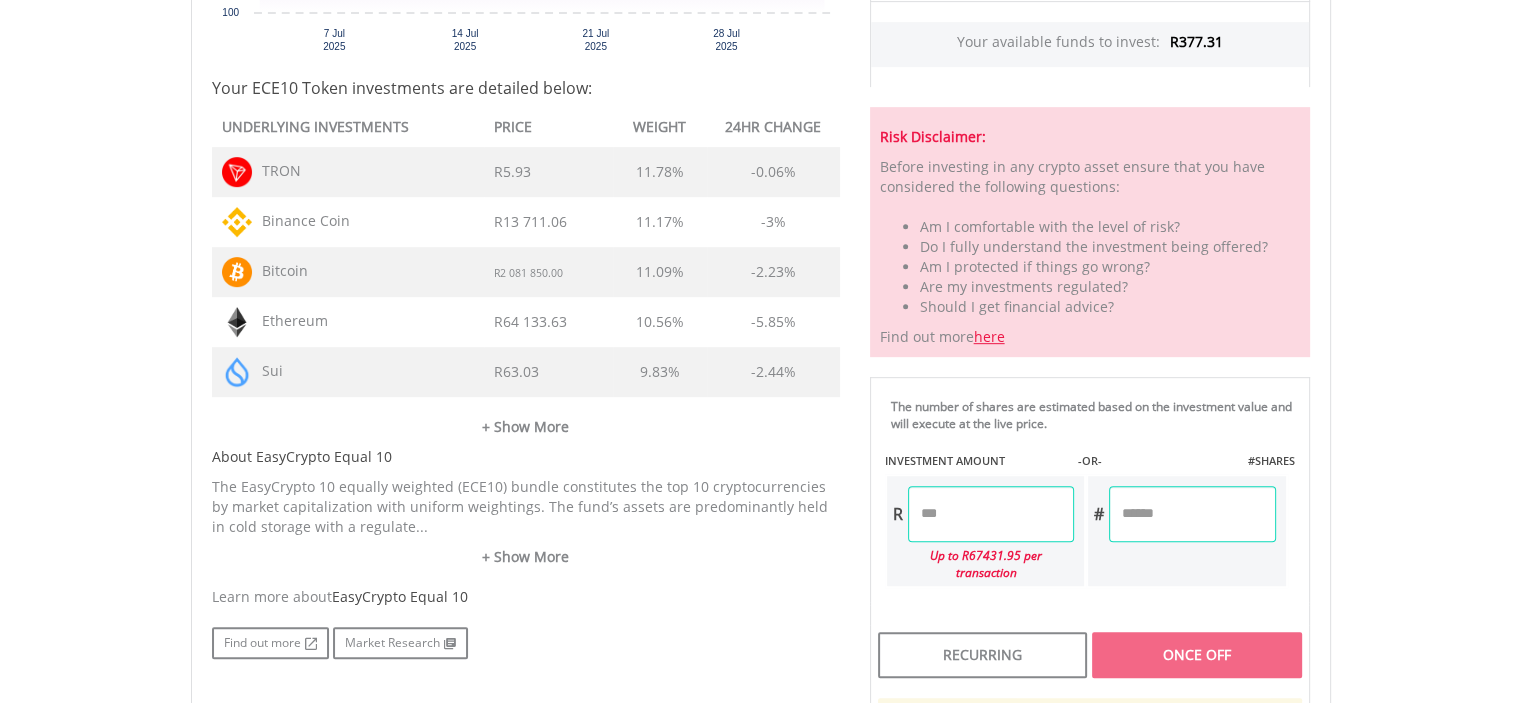 click at bounding box center (991, 514) 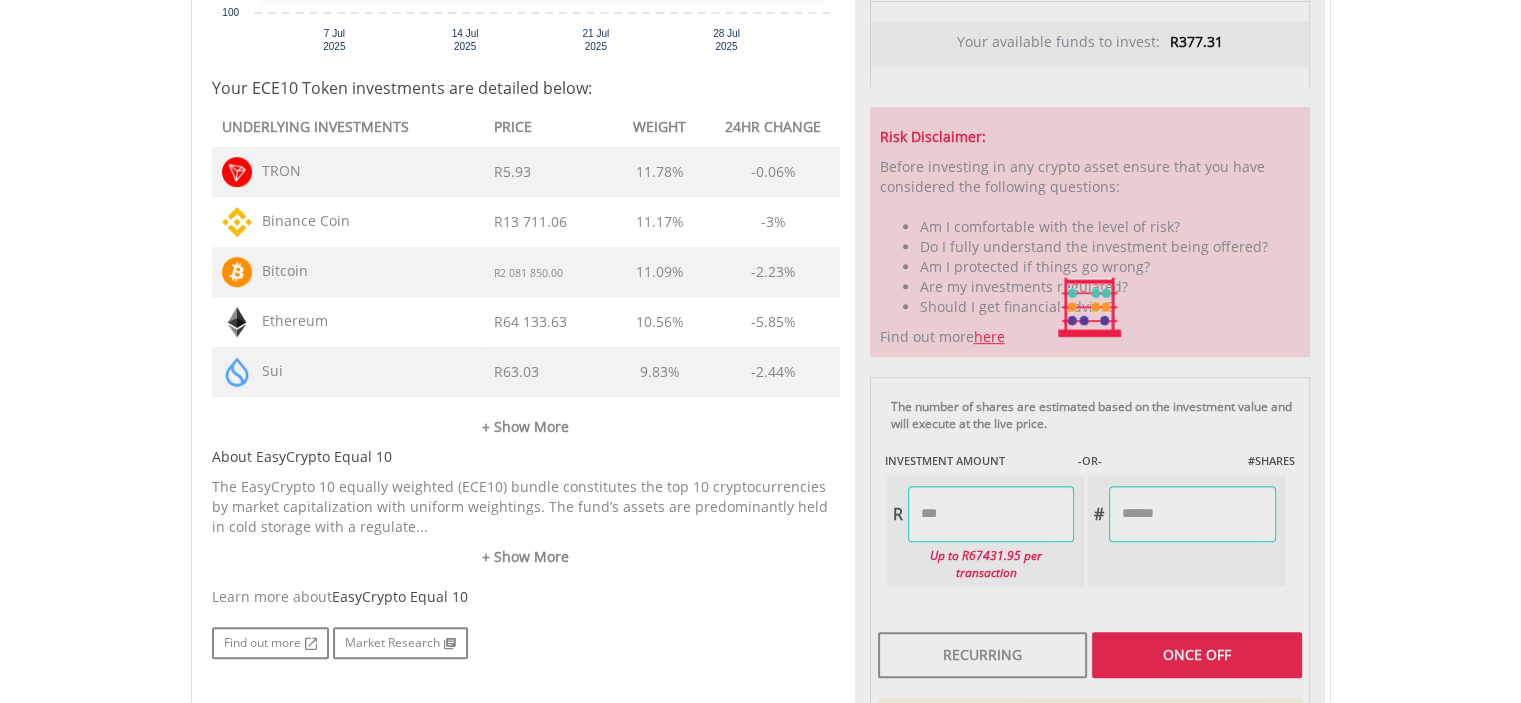 click on "Last Updated Price:
15-min. Delay*
Price Update Cost:
0
Credits
Market Closed
SELLING AT (BID)
BUYING AT                     (ASK)
LAST PRICE
R139.351
R143.112
R141.227
0" at bounding box center (1090, 308) 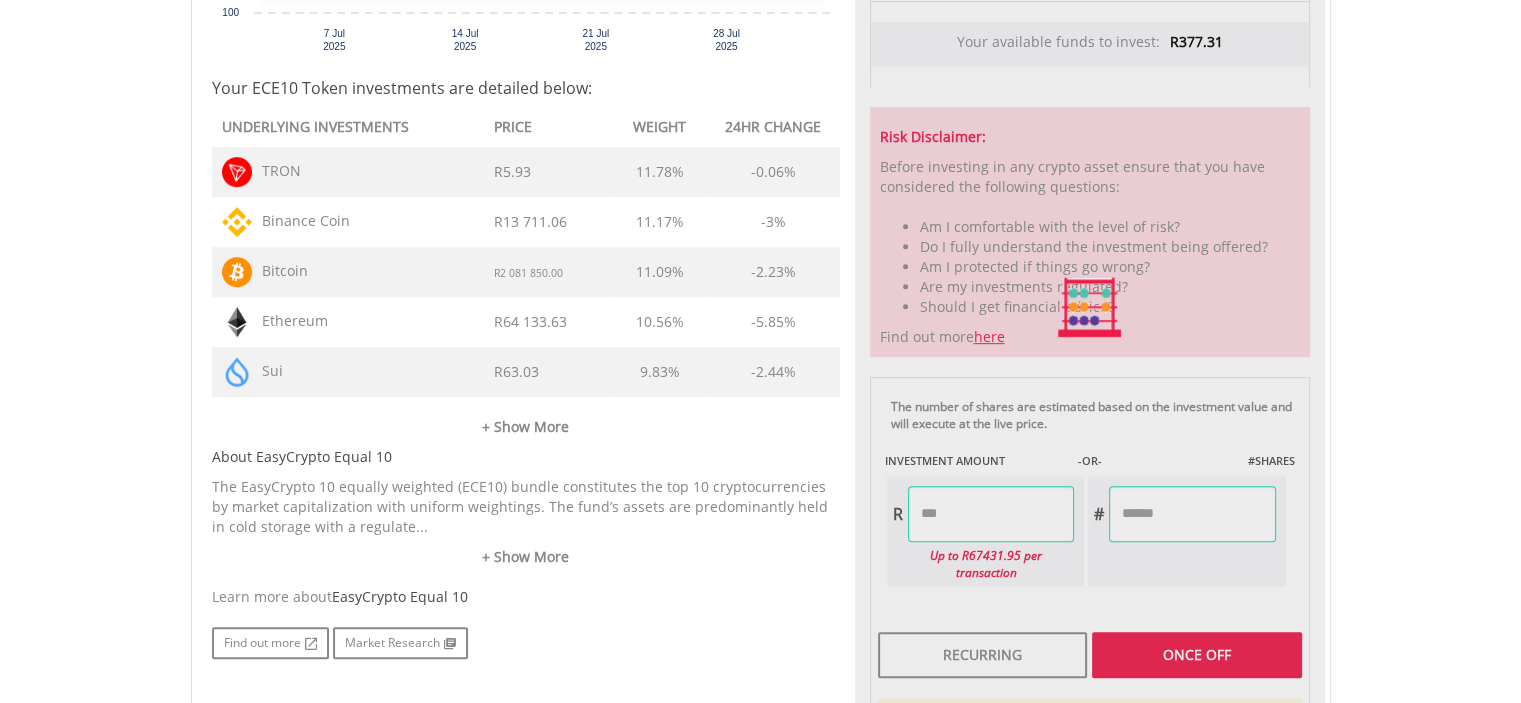 type on "******" 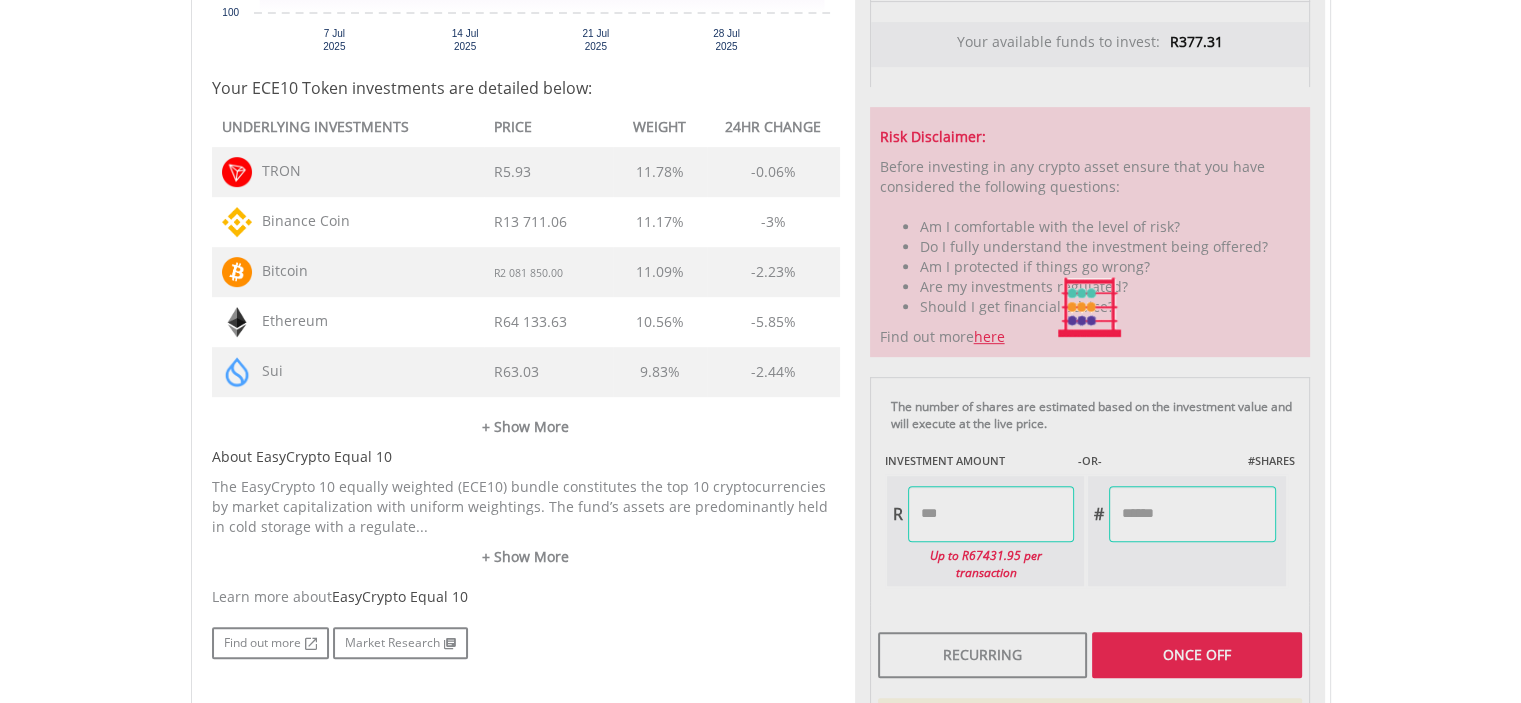 type on "******" 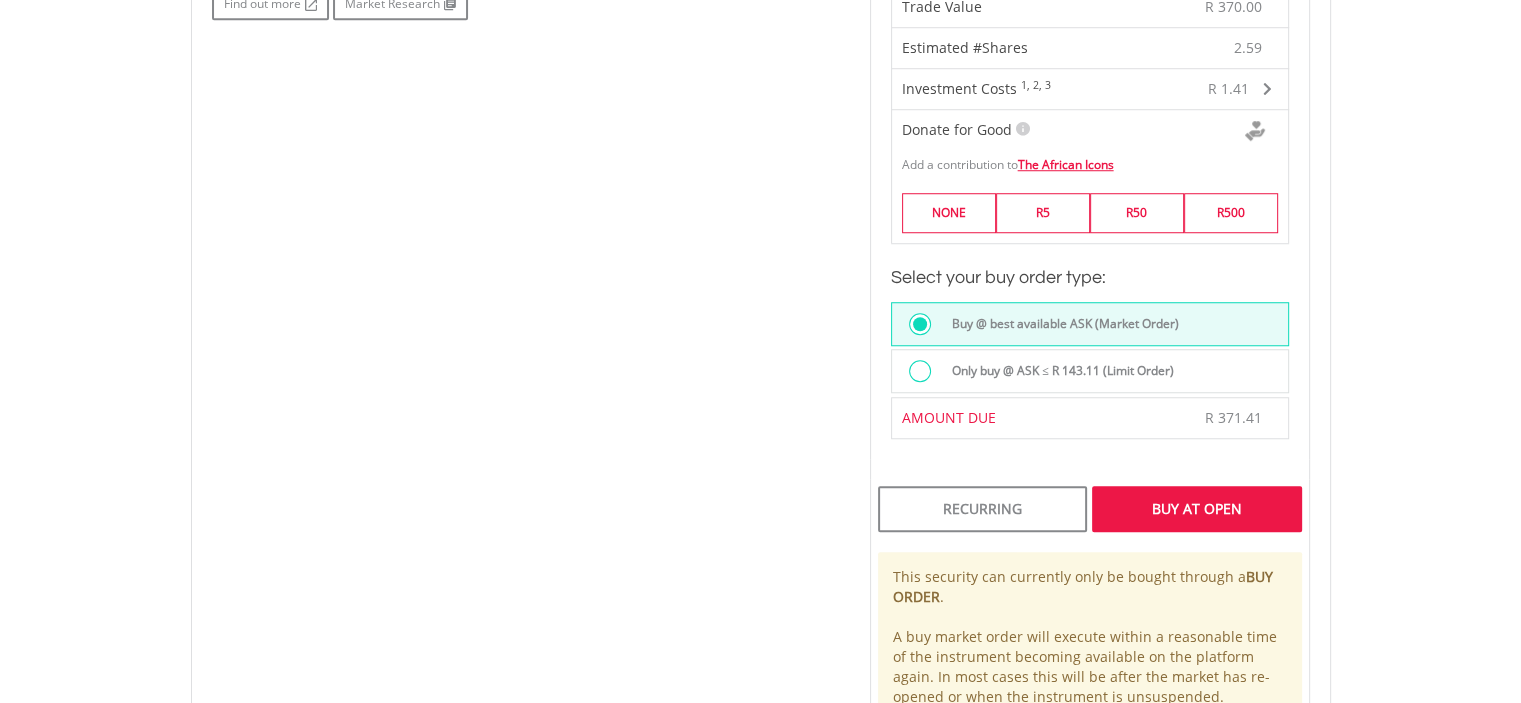 scroll, scrollTop: 1578, scrollLeft: 0, axis: vertical 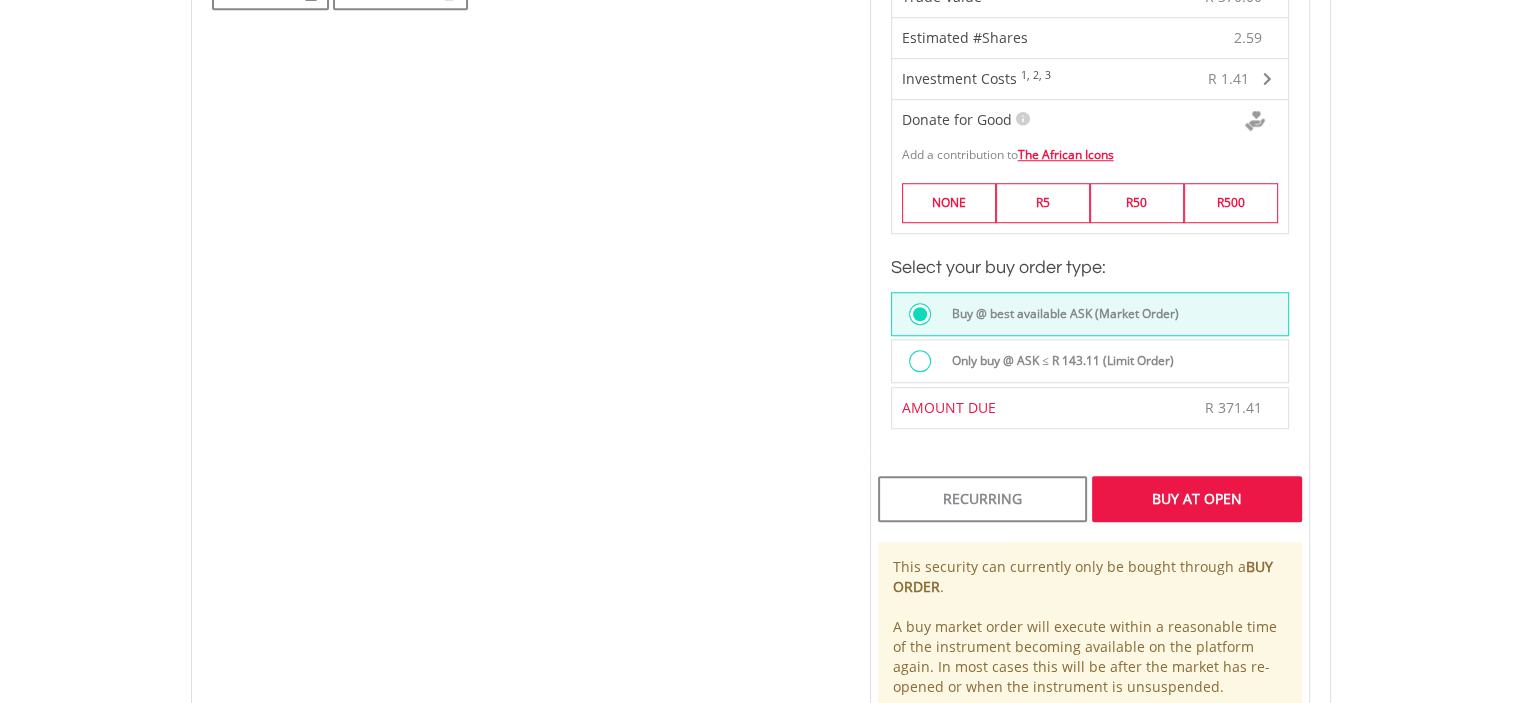 click on "Buy At Open" at bounding box center [1196, 499] 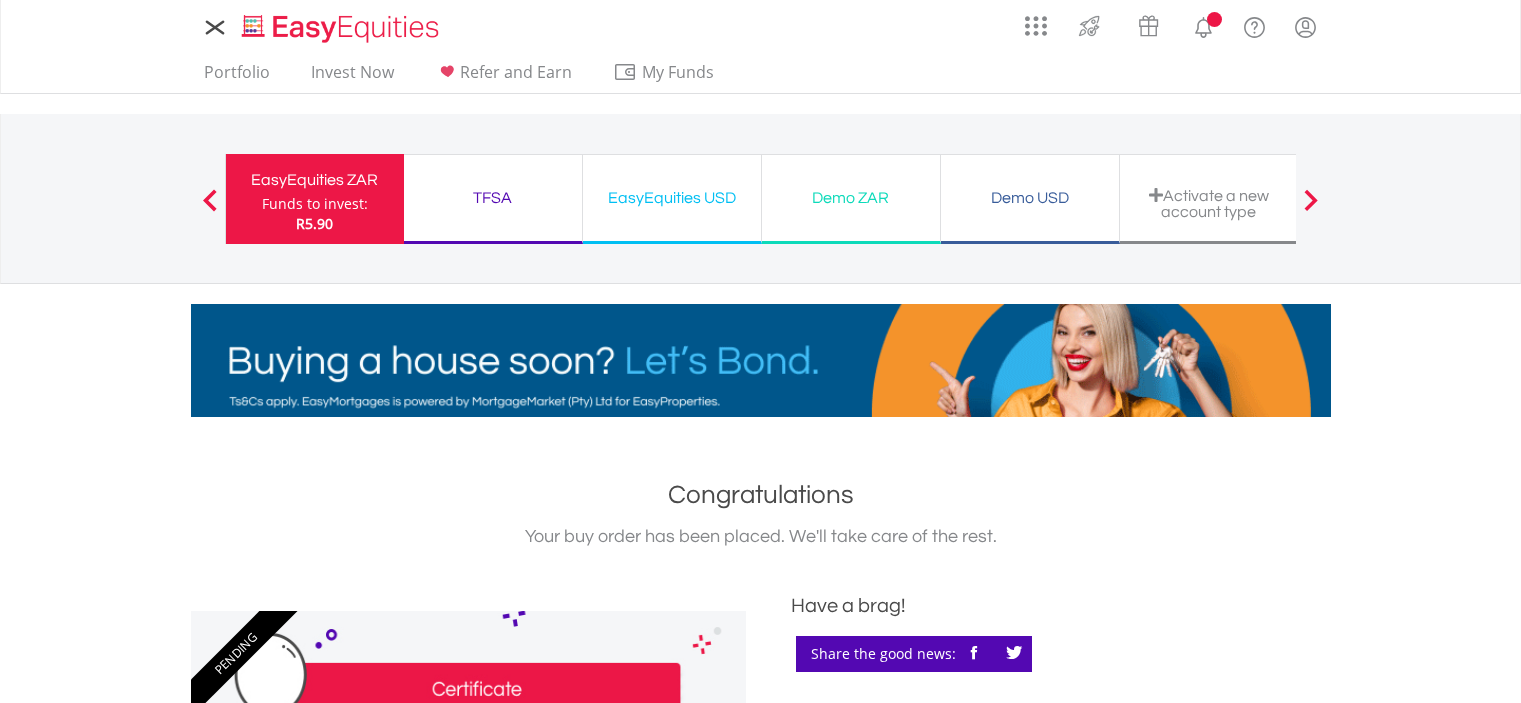 scroll, scrollTop: 0, scrollLeft: 0, axis: both 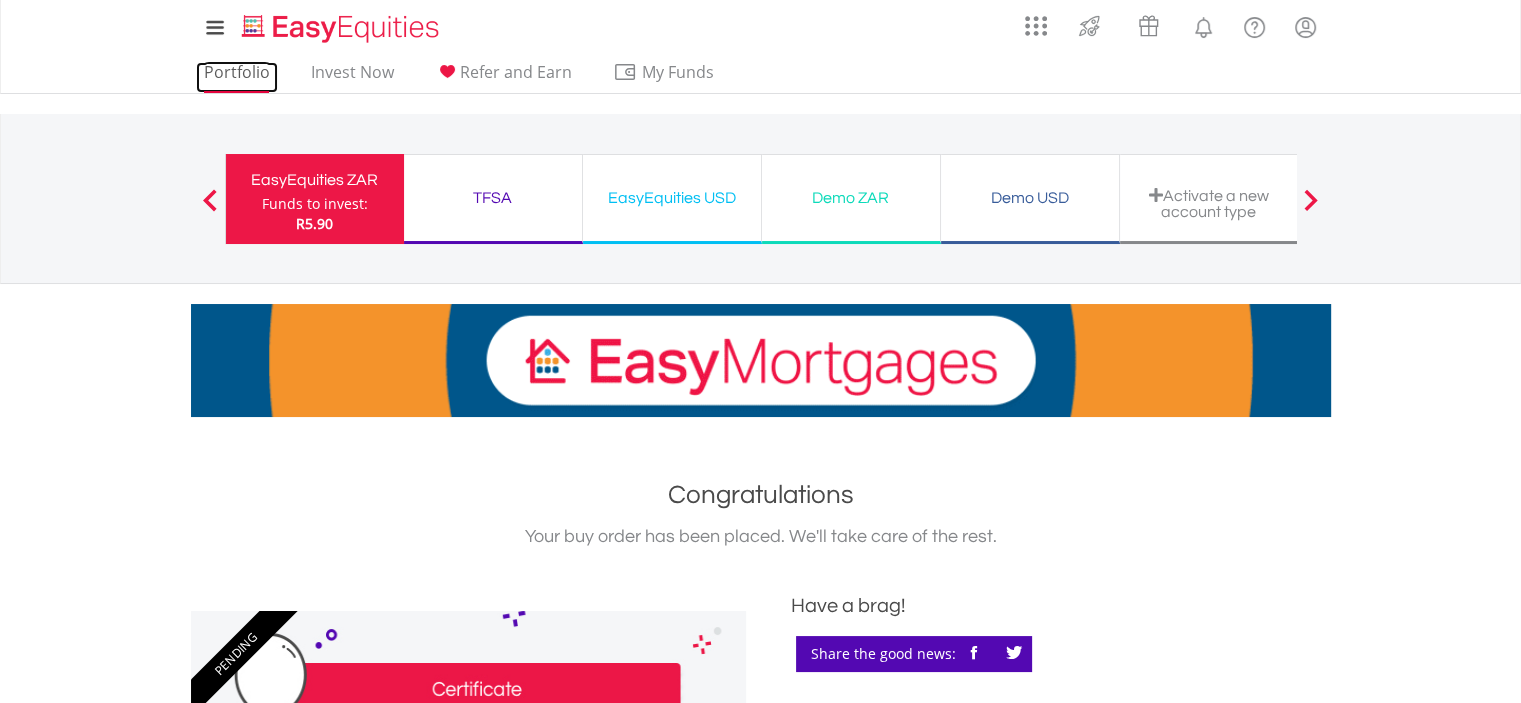 click on "Portfolio" at bounding box center (237, 77) 